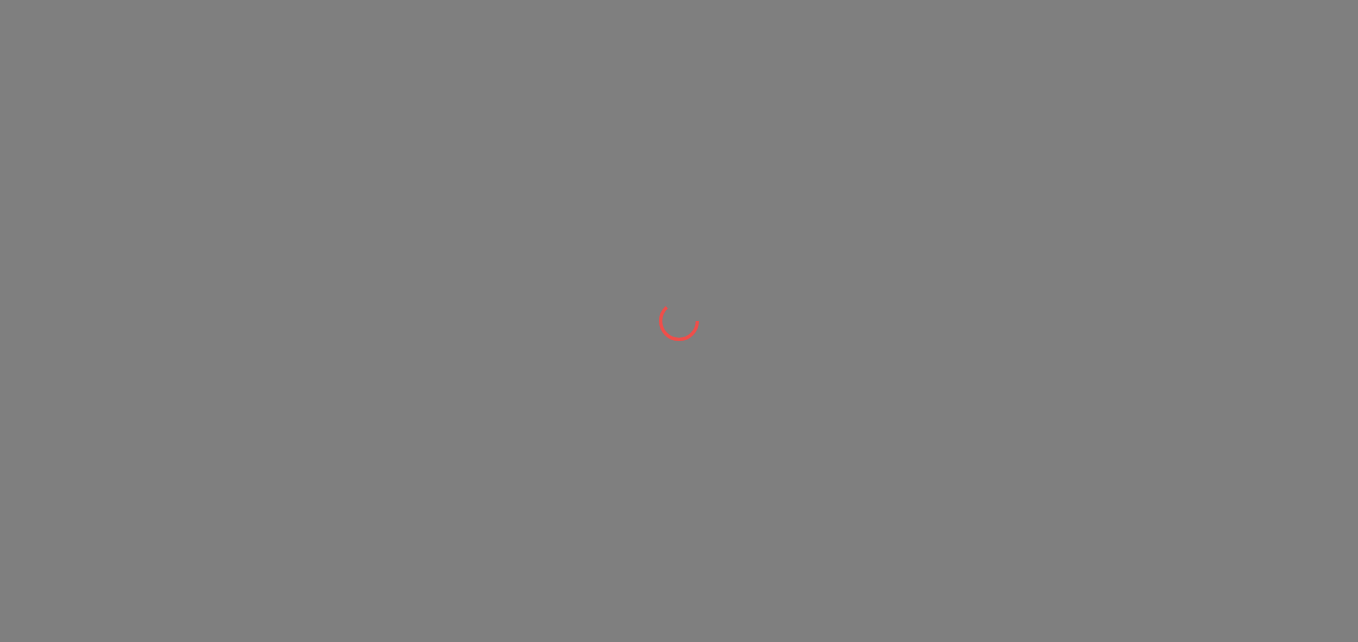 scroll, scrollTop: 0, scrollLeft: 0, axis: both 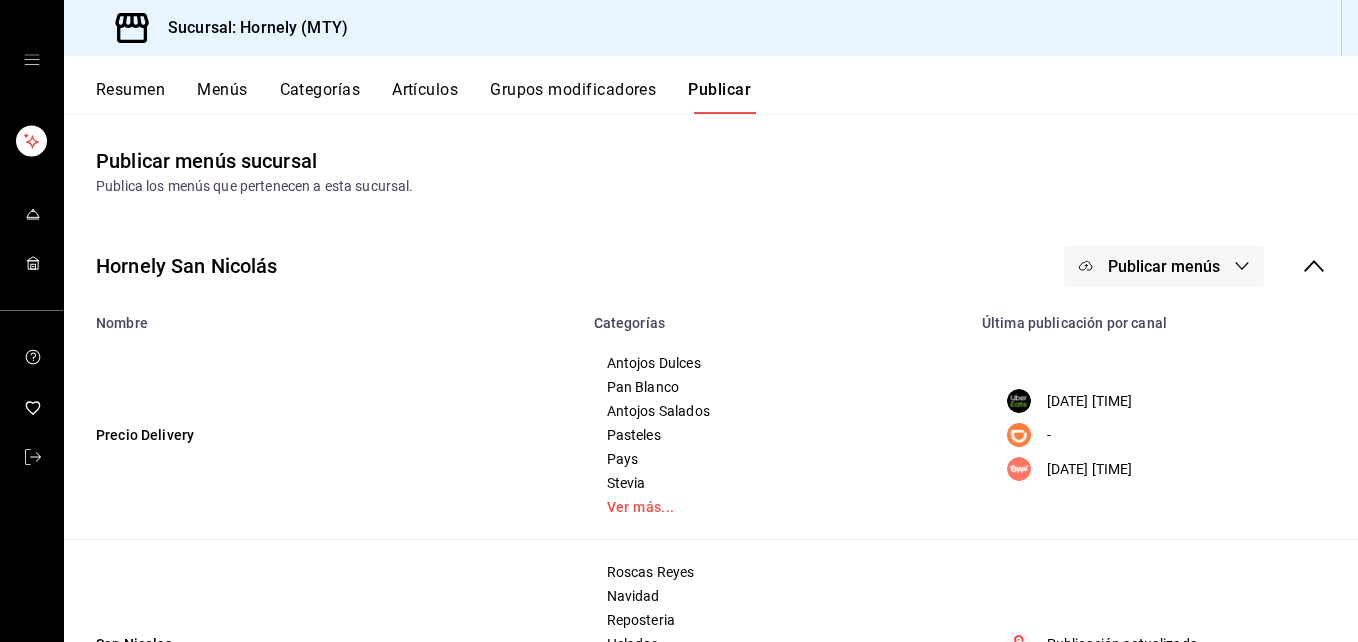 click on "Resumen" at bounding box center [130, 97] 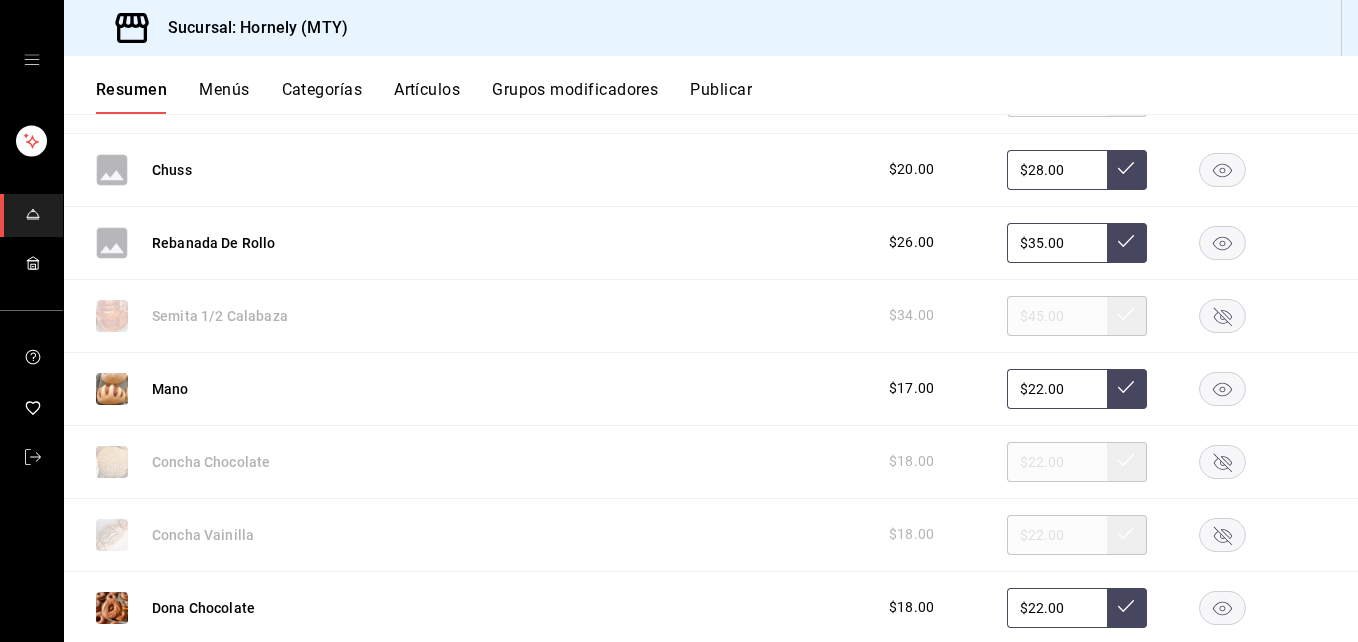 scroll, scrollTop: 4200, scrollLeft: 0, axis: vertical 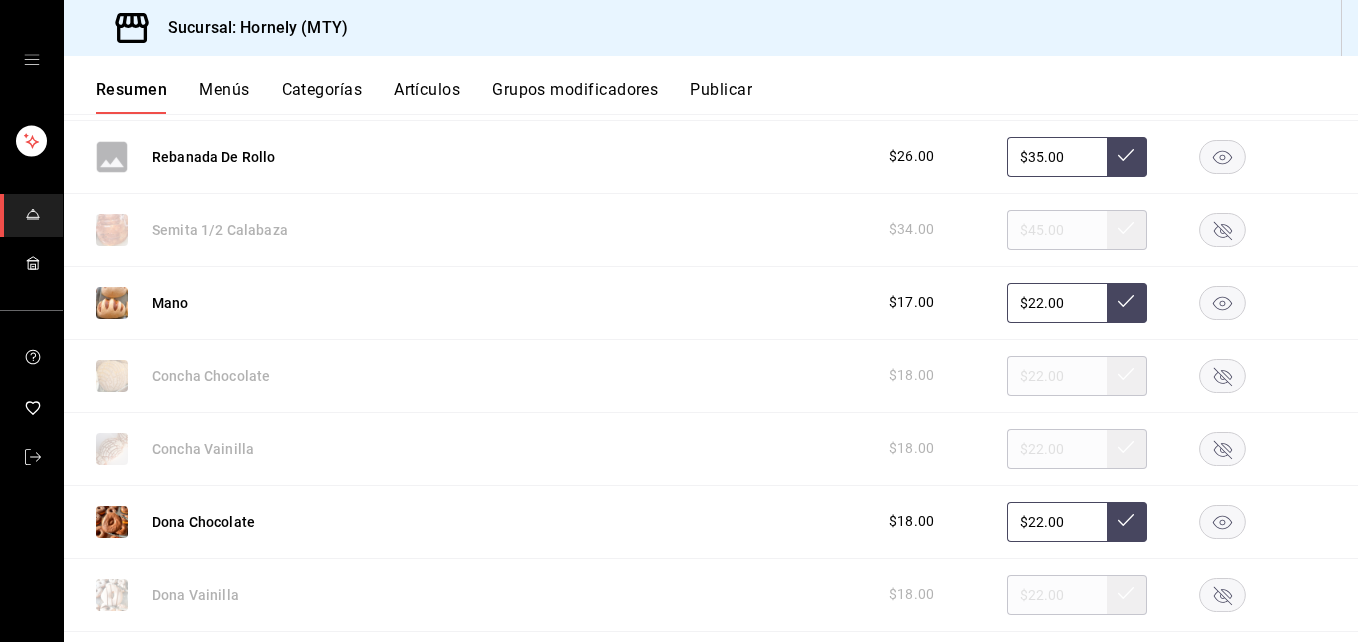 click 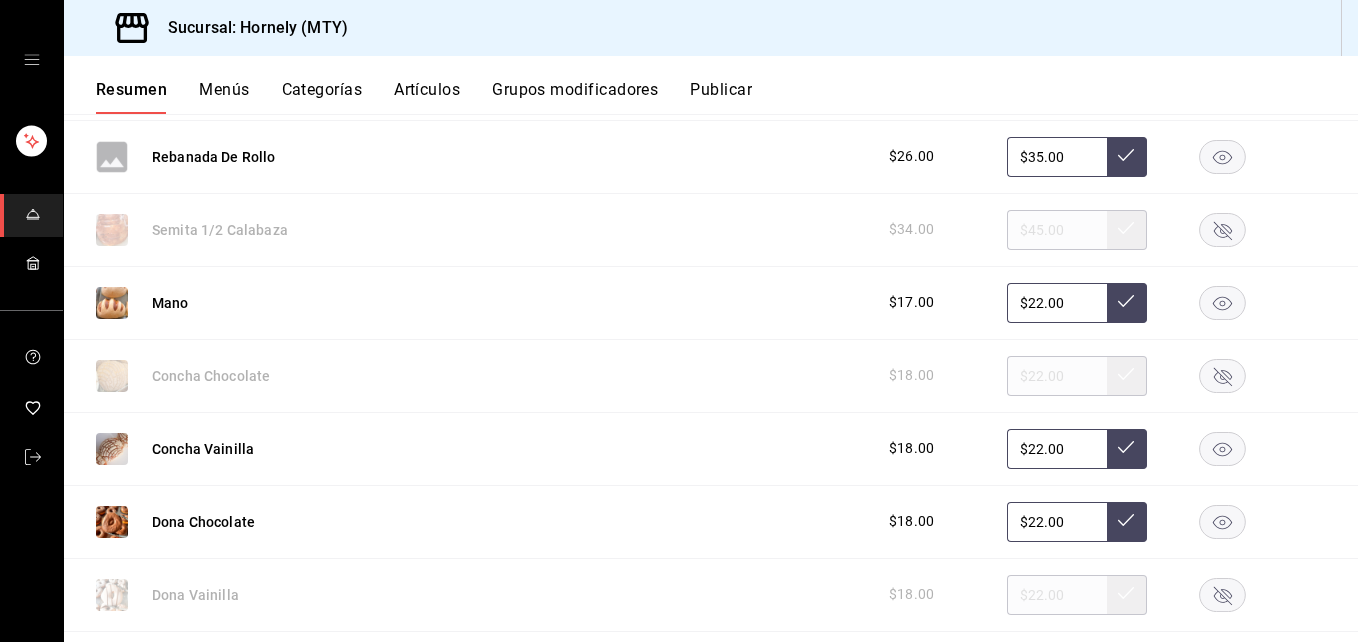 click on "Publicar" at bounding box center [721, 97] 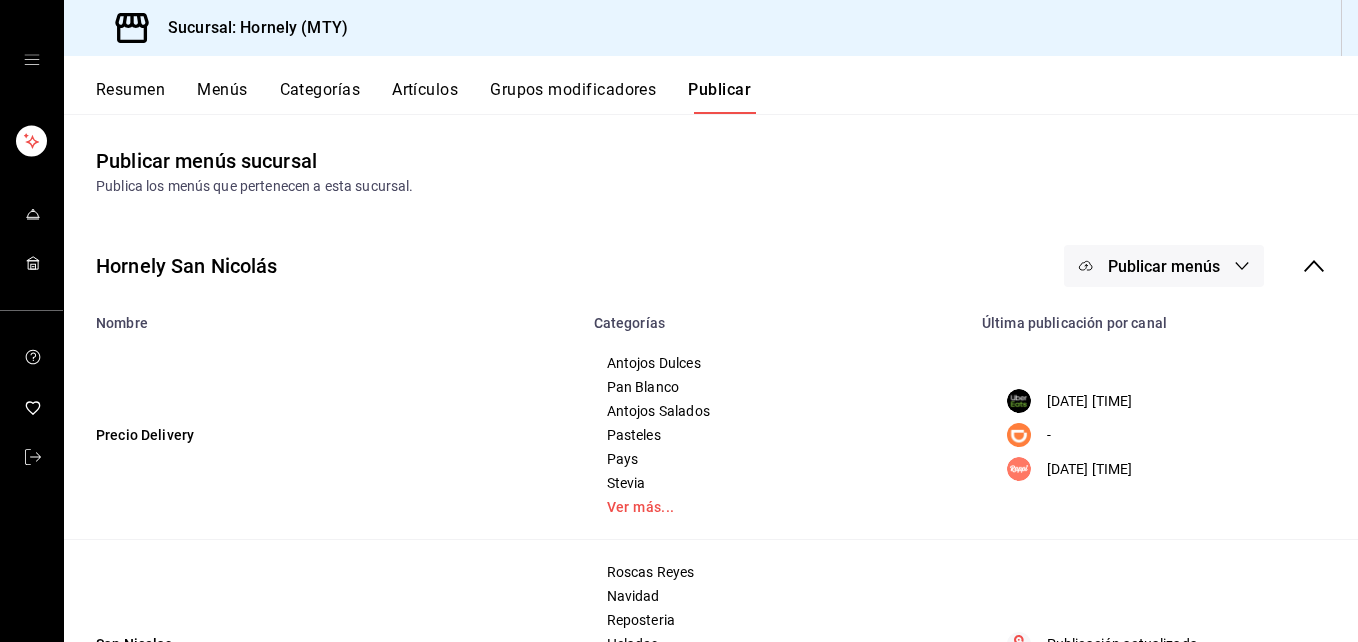 click on "Publicar menús" at bounding box center [1164, 266] 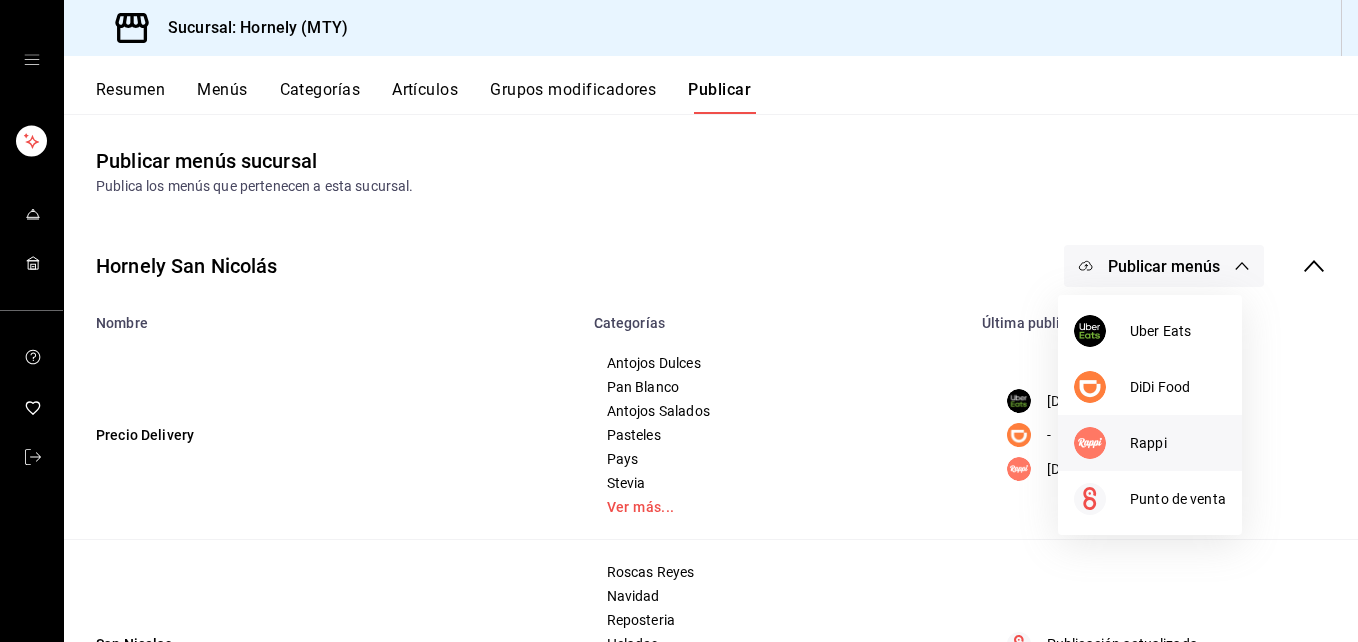 click on "Rappi" at bounding box center [1150, 443] 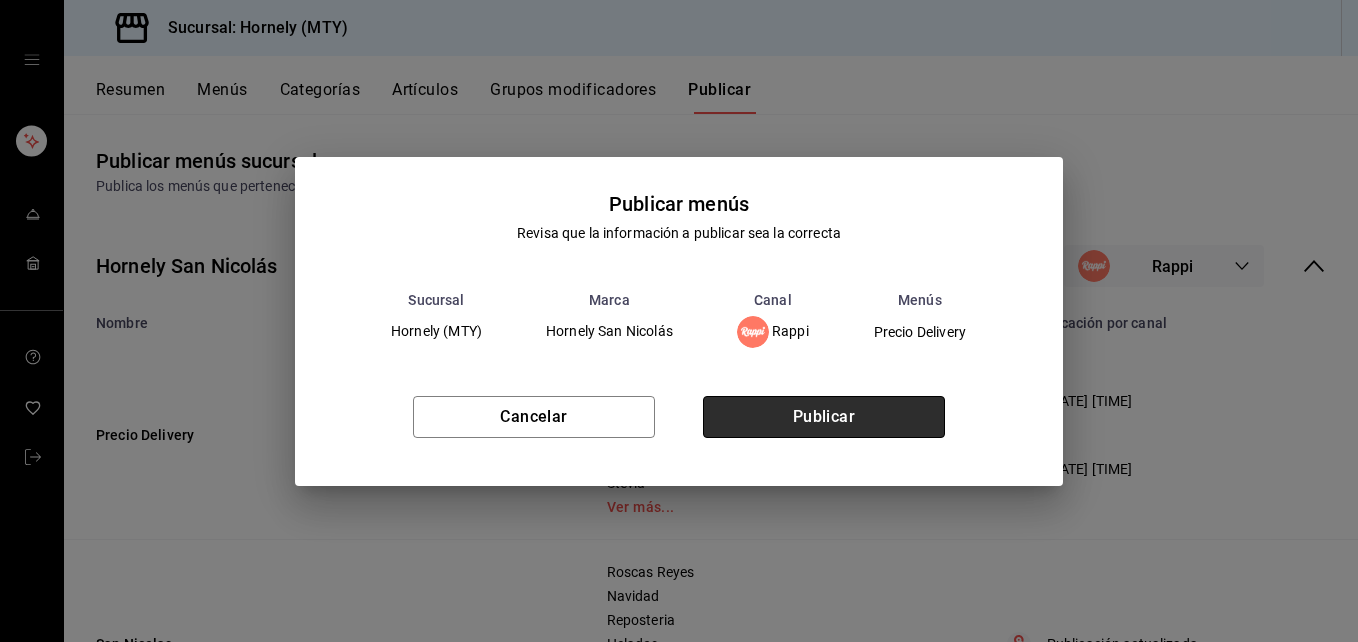 click on "Publicar" at bounding box center [824, 417] 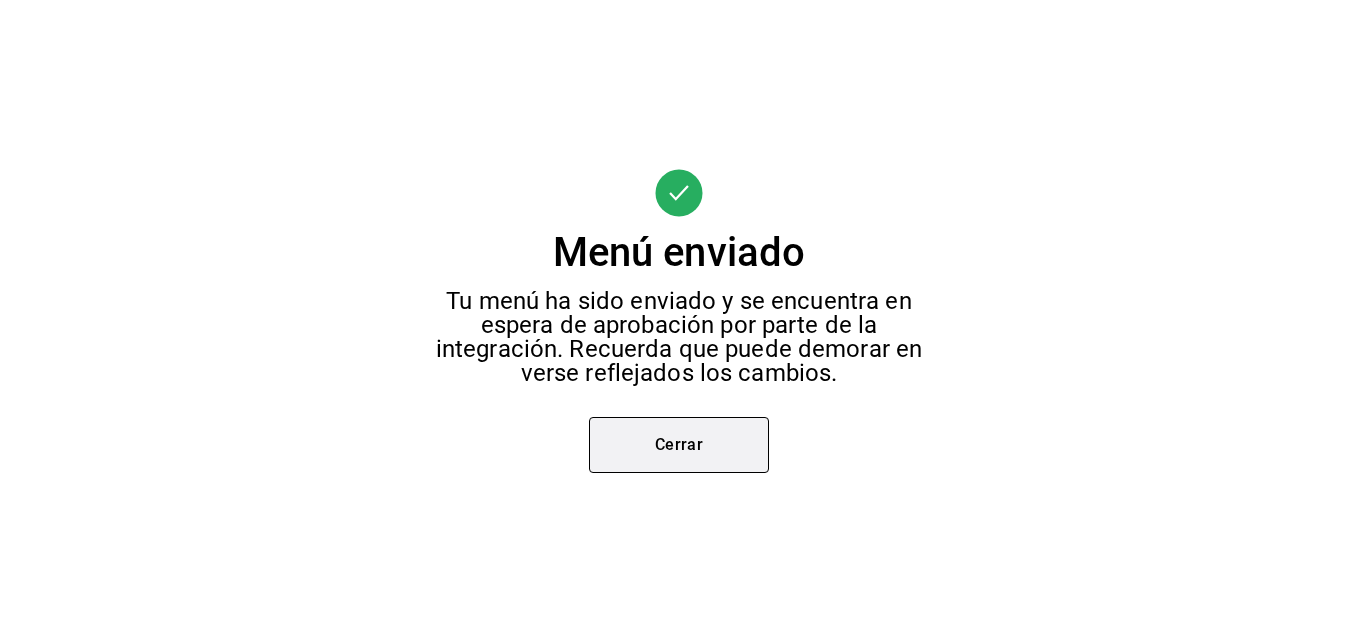 click on "Cerrar" at bounding box center [679, 445] 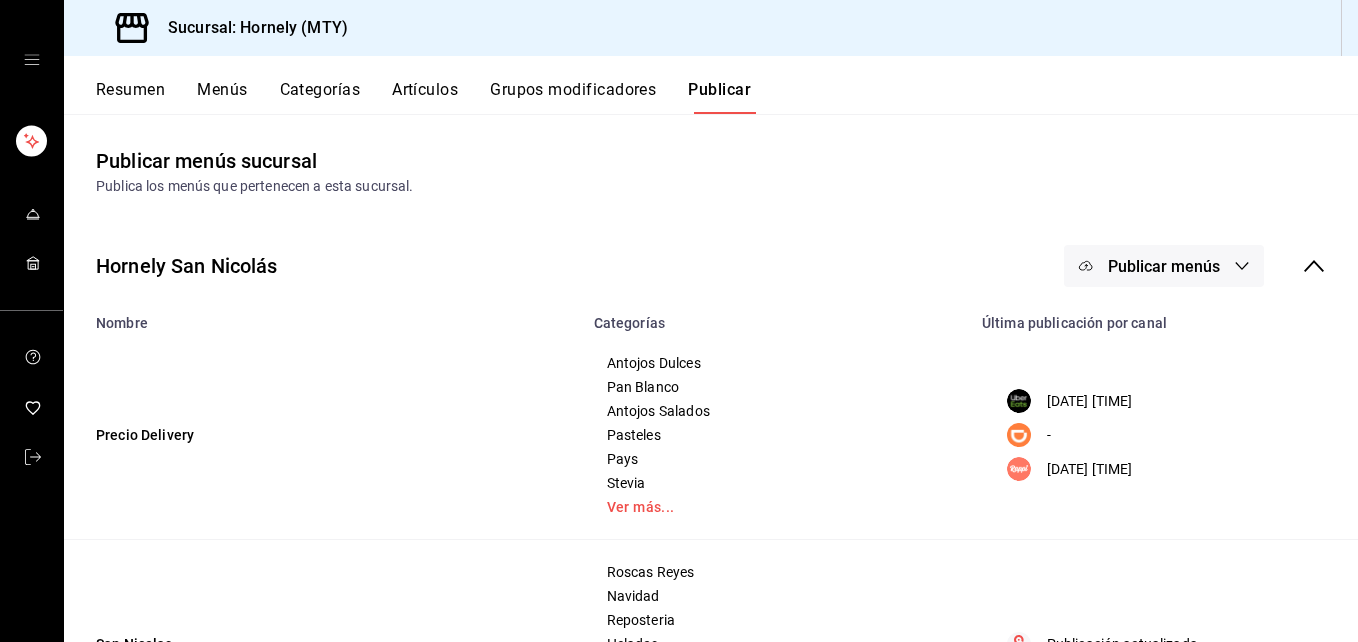 click on "Publicar menús" at bounding box center [1164, 266] 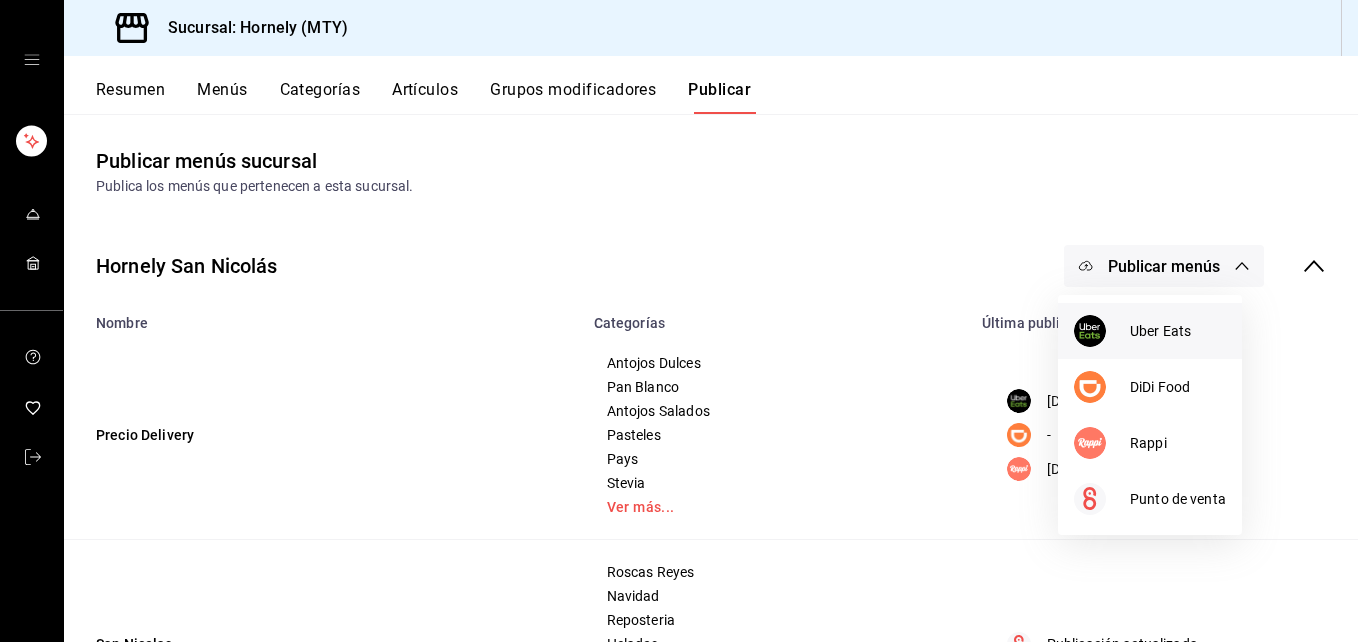 click on "Uber Eats" at bounding box center (1178, 331) 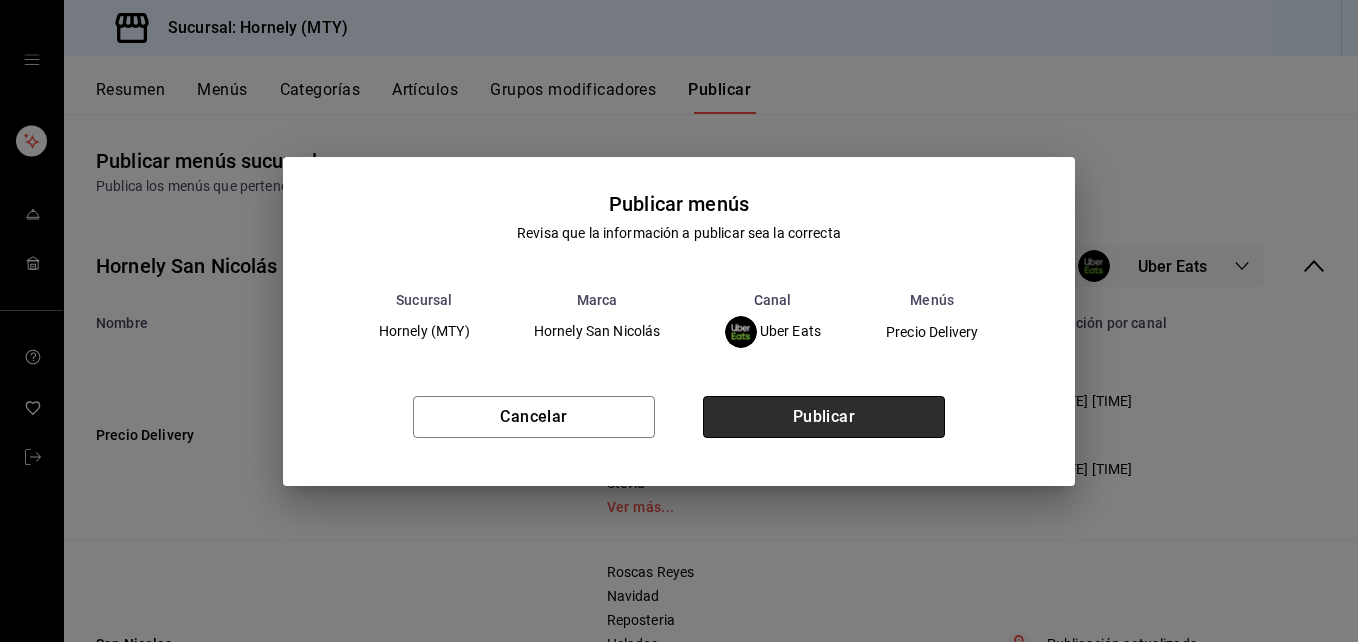 click on "Publicar" at bounding box center (824, 417) 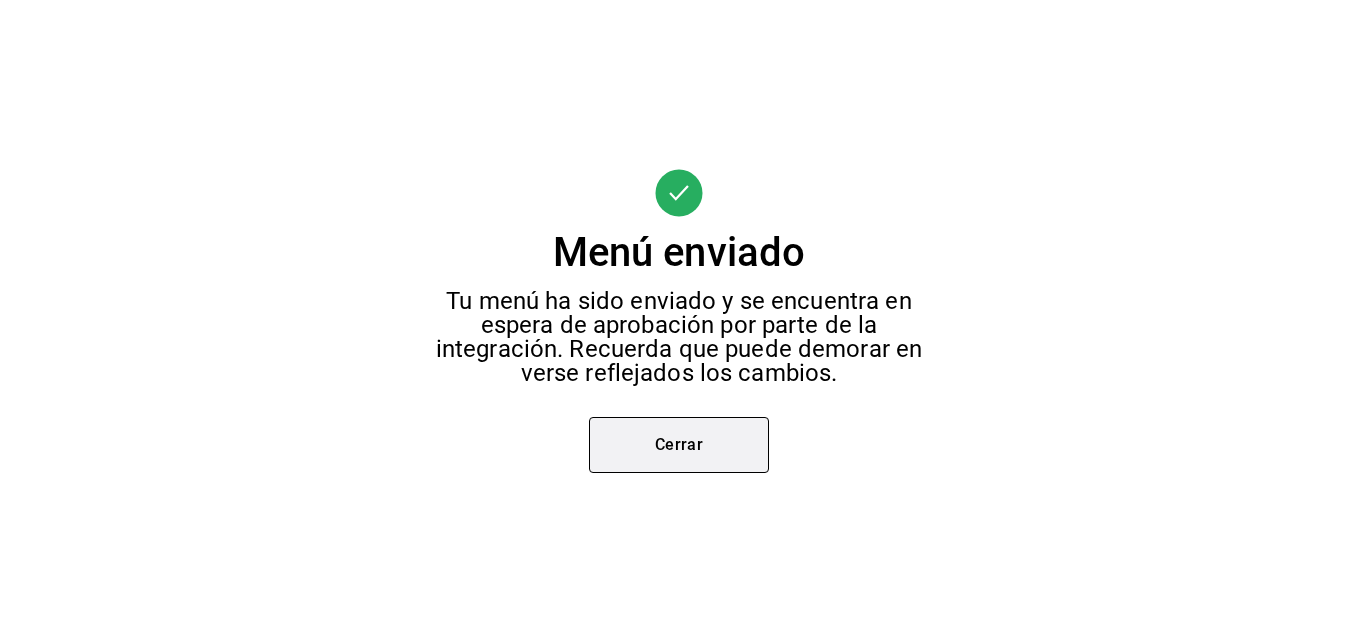 click on "Cerrar" at bounding box center [679, 445] 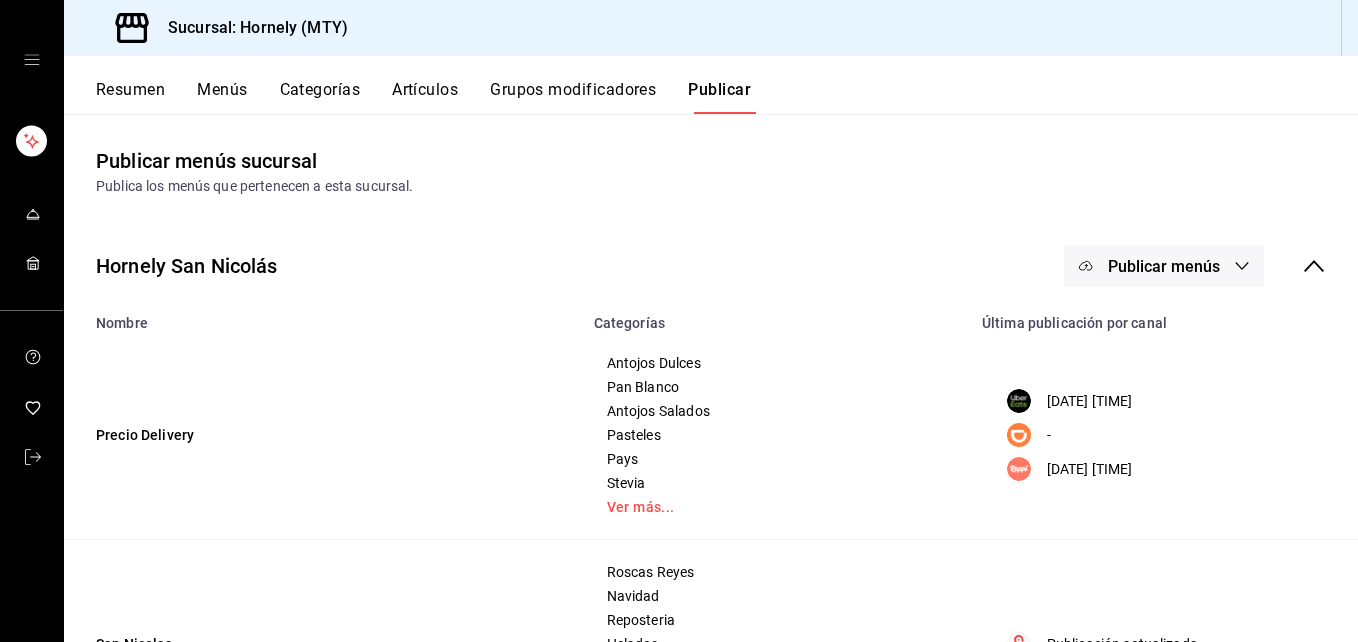 click on "Resumen" at bounding box center [130, 97] 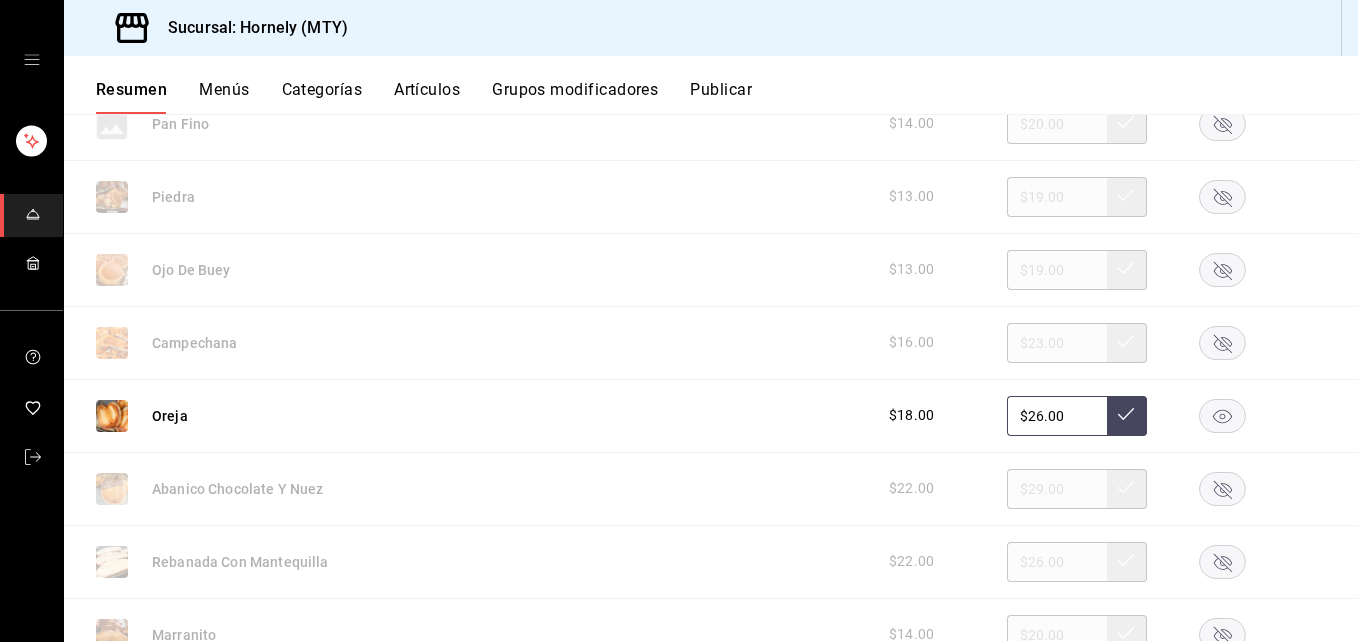 scroll, scrollTop: 3000, scrollLeft: 0, axis: vertical 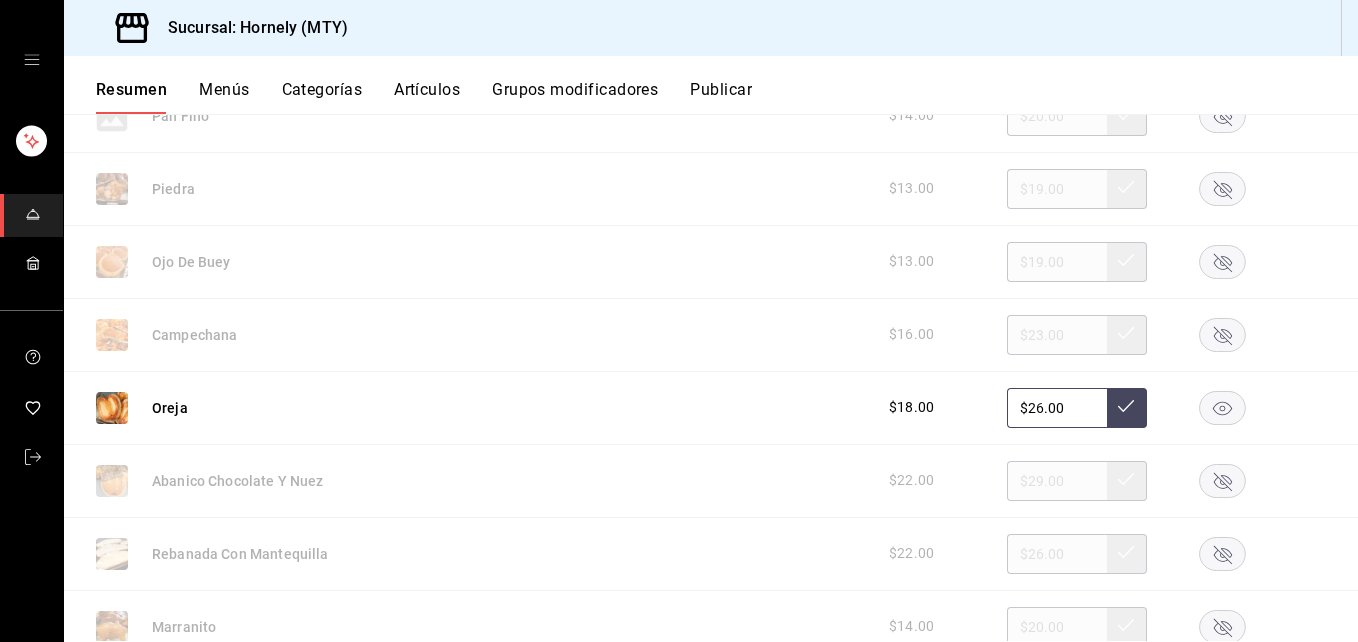 click 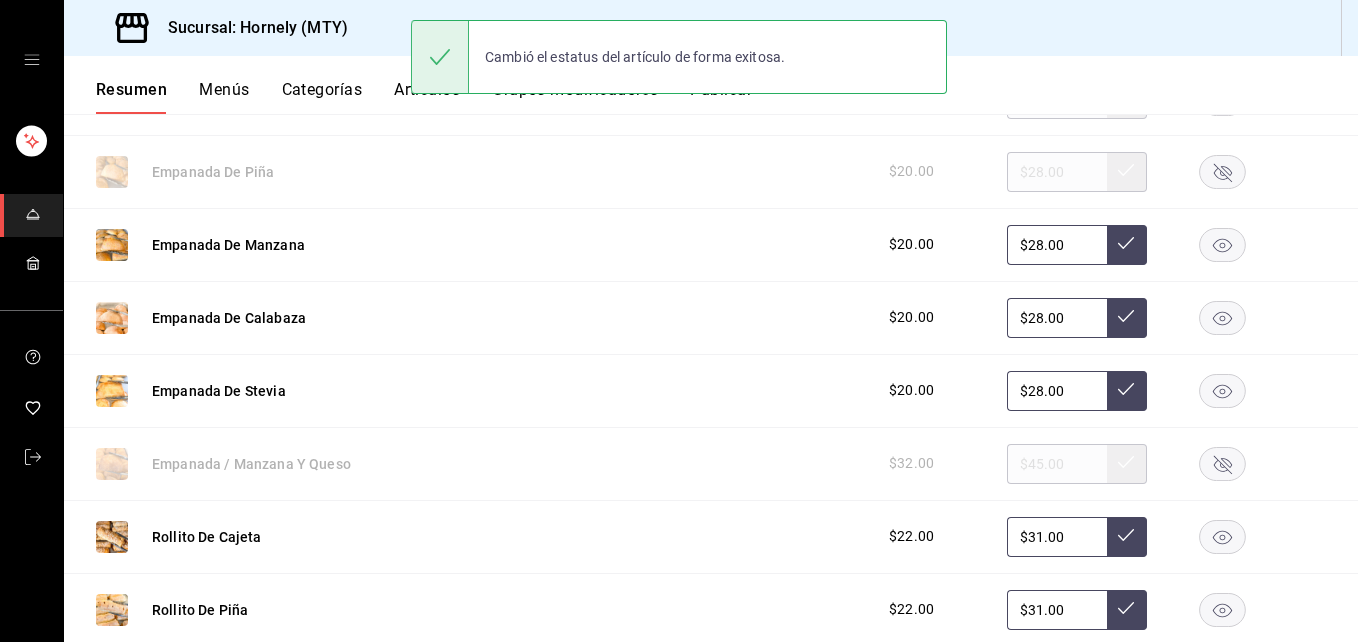 scroll, scrollTop: 0, scrollLeft: 0, axis: both 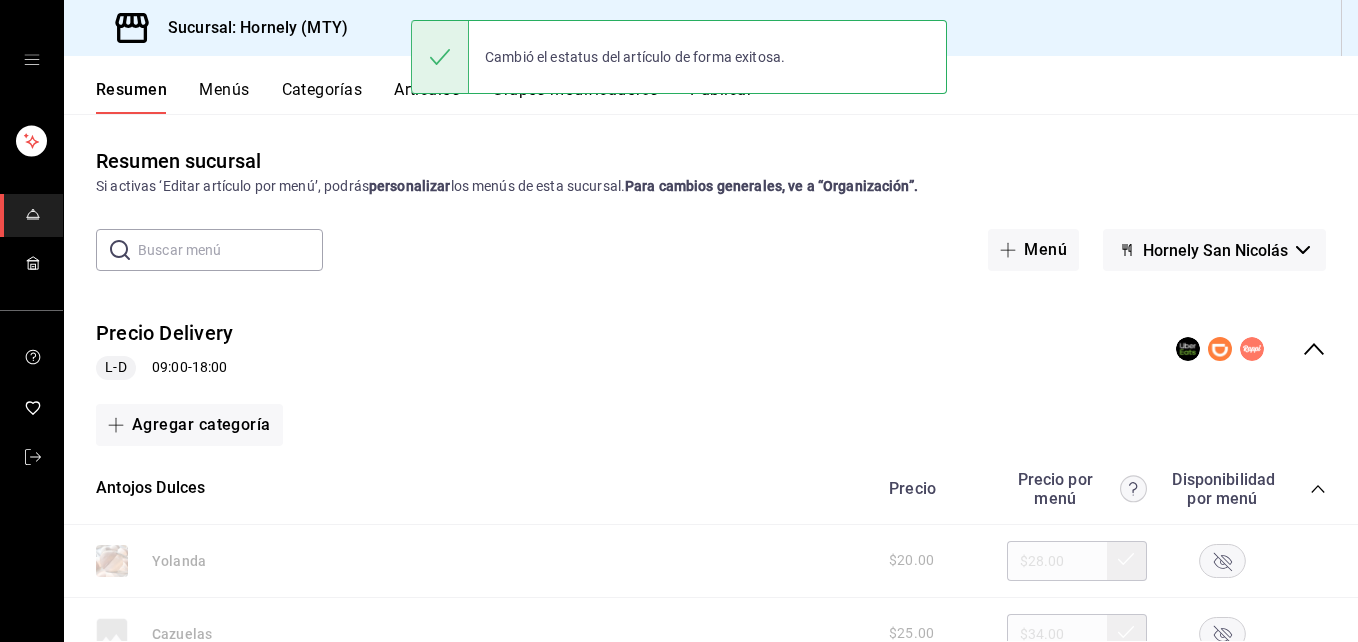 click on "Publicar" at bounding box center [721, 97] 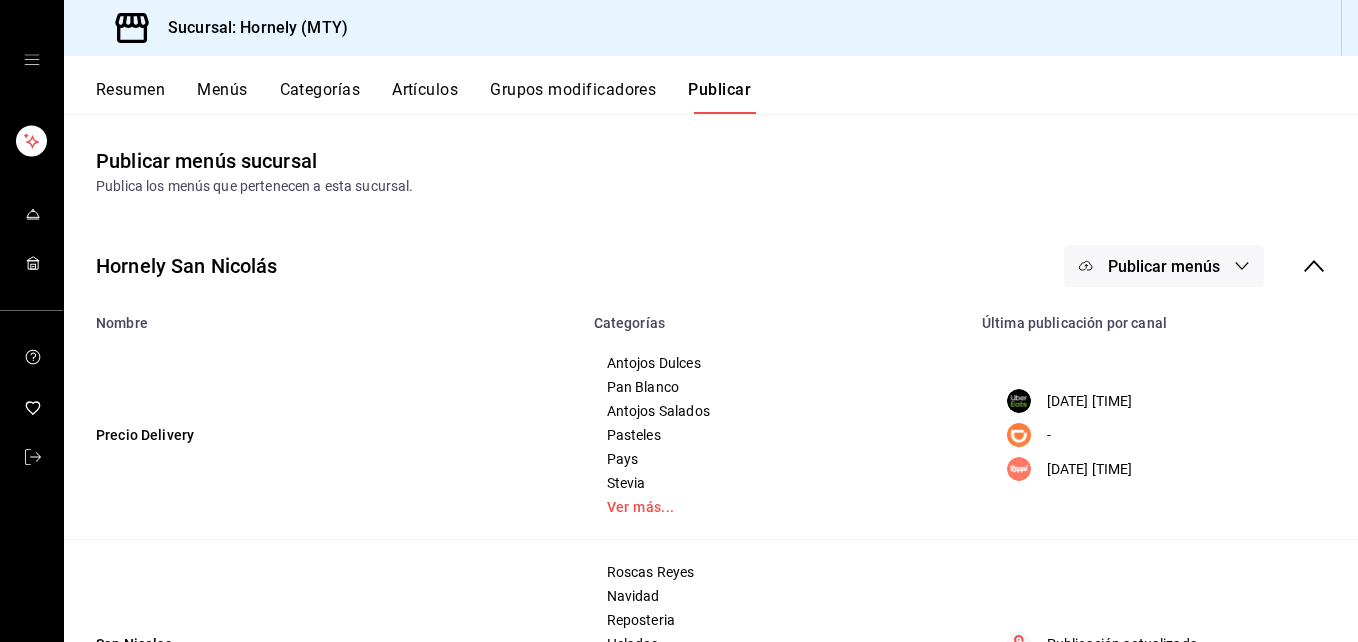 click on "Publicar menús" at bounding box center [1164, 266] 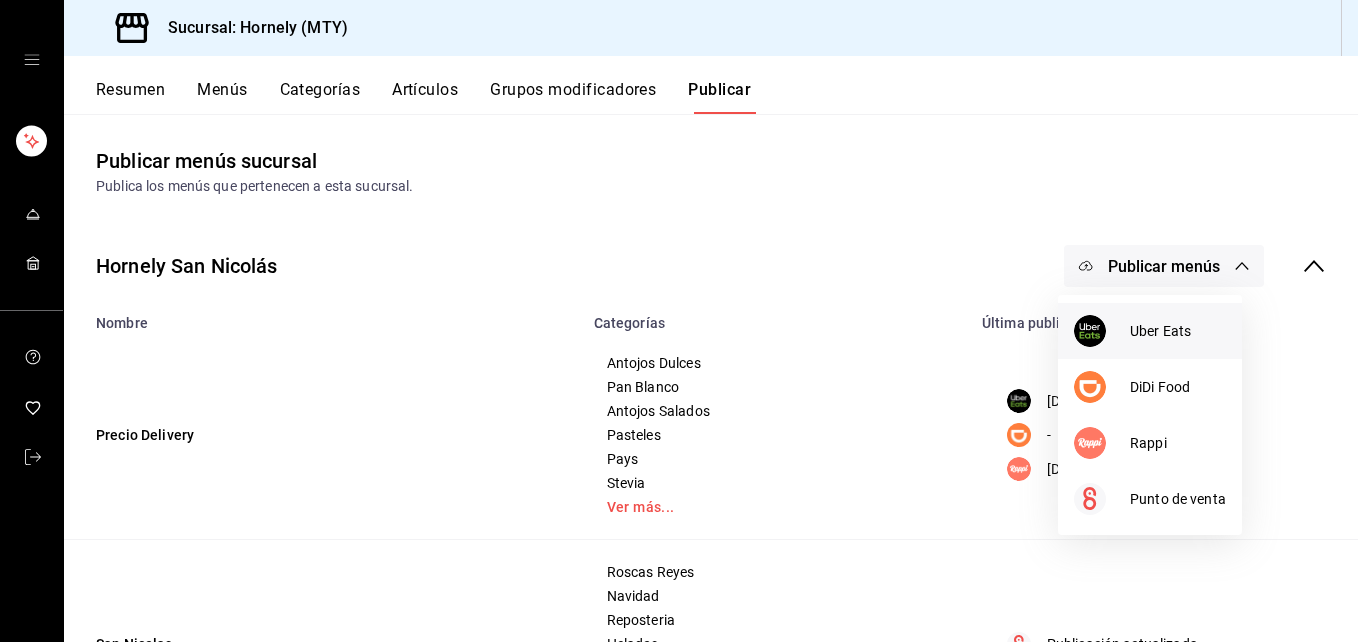 click at bounding box center (1090, 331) 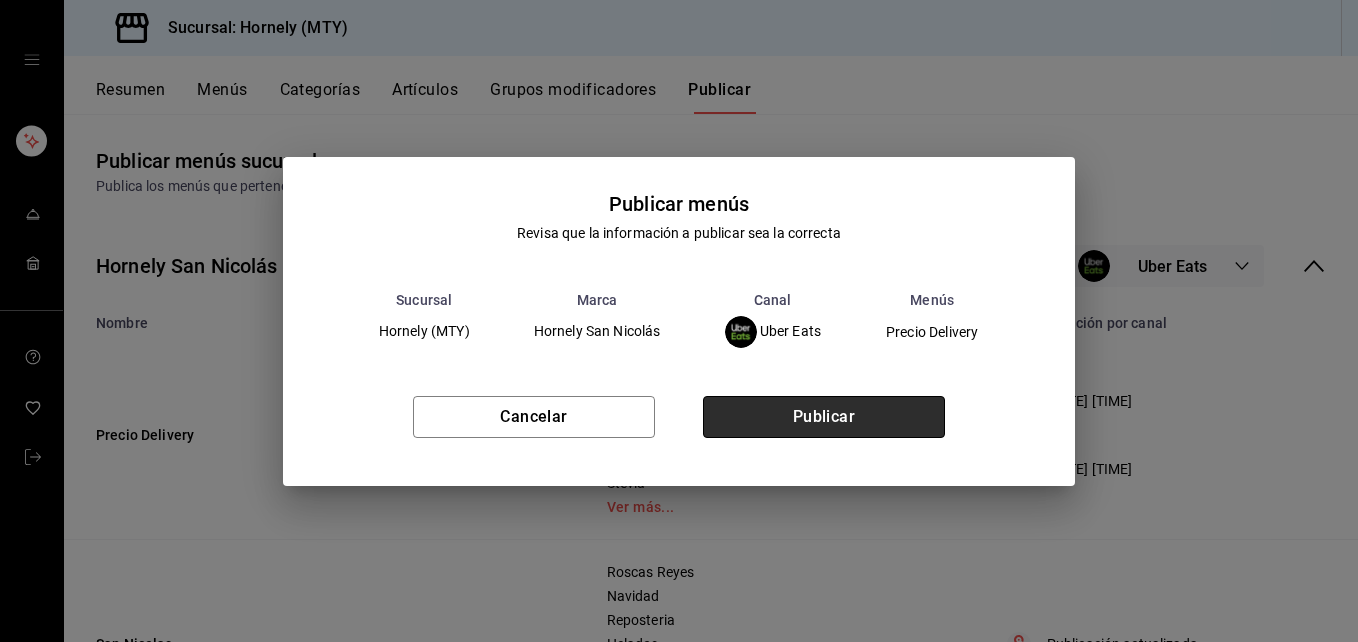 click on "Publicar" at bounding box center (824, 417) 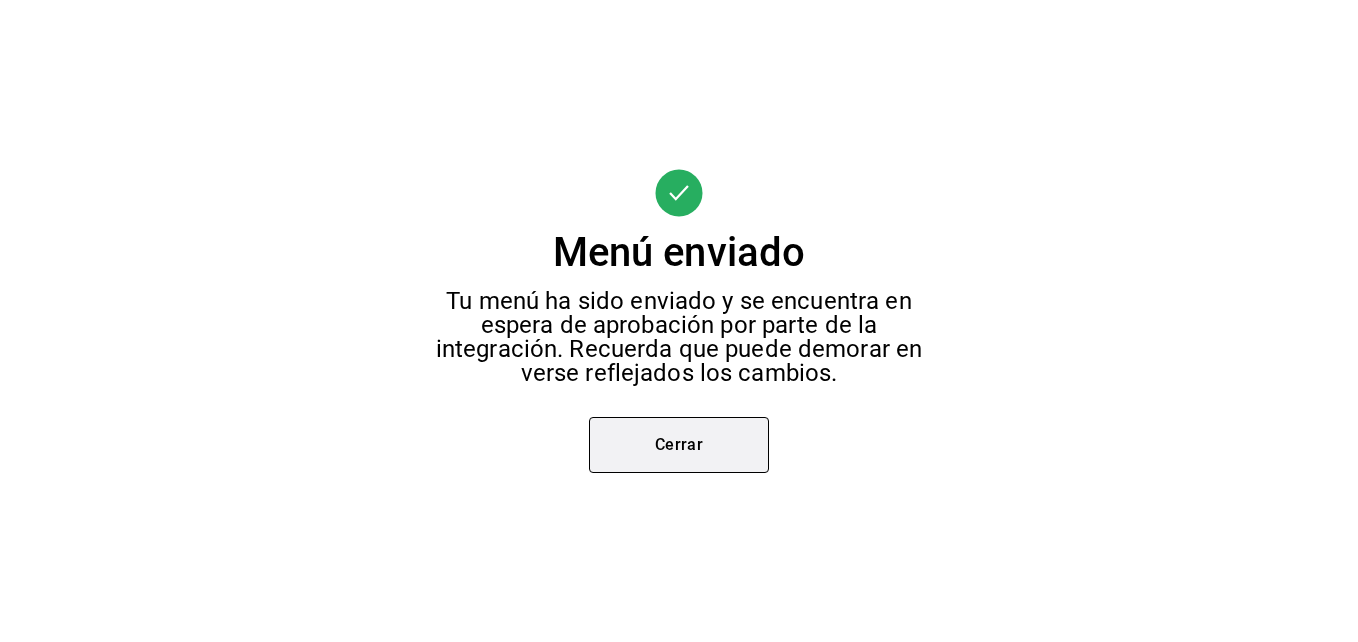 click on "Cerrar" at bounding box center (679, 445) 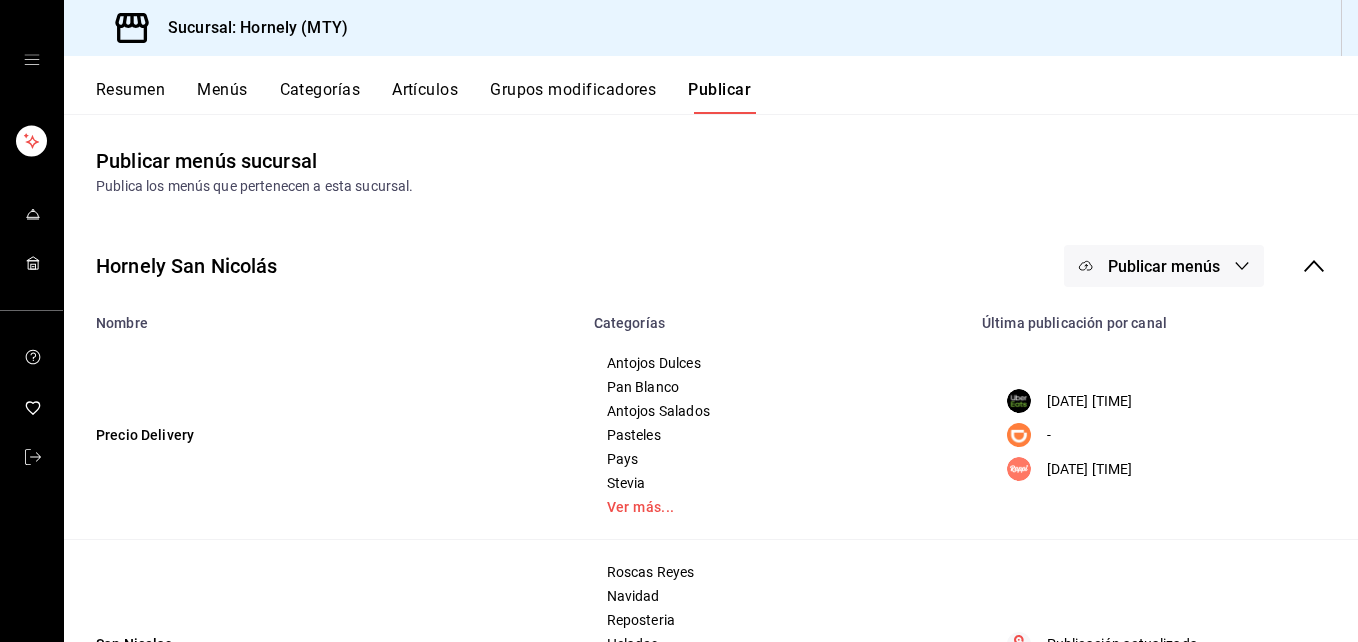 click on "Publicar menús" at bounding box center [1164, 266] 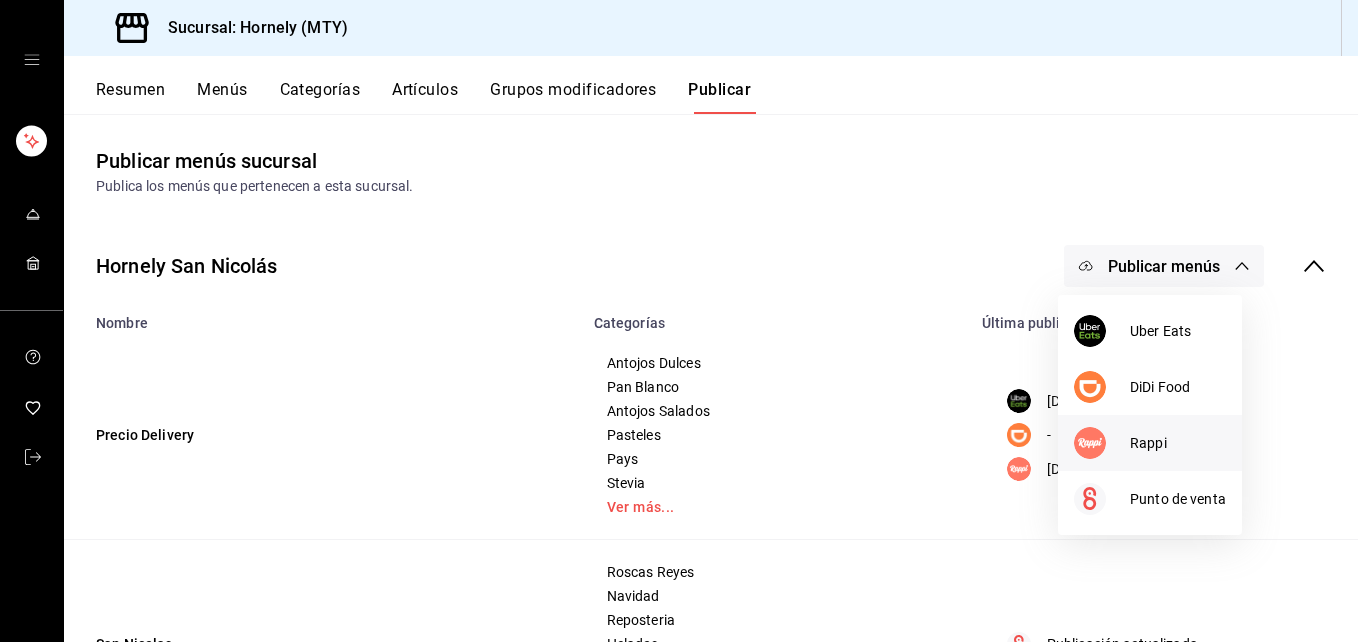 click on "Rappi" at bounding box center [1150, 443] 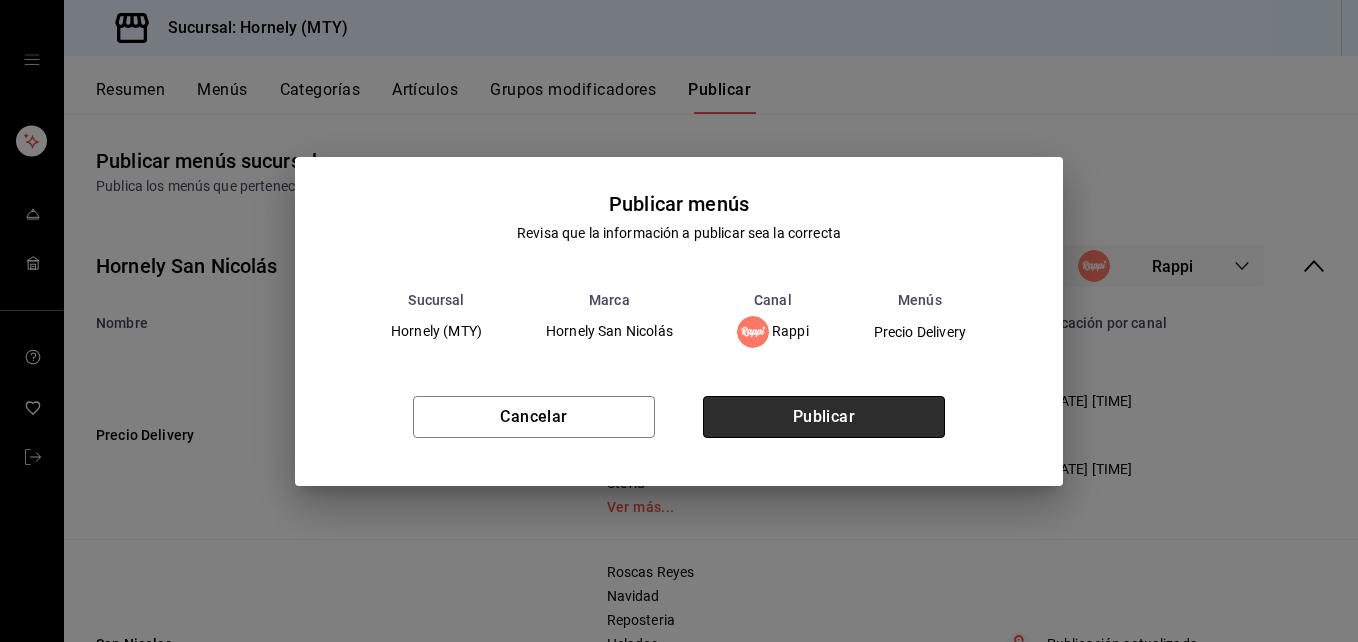 click on "Publicar" at bounding box center (824, 417) 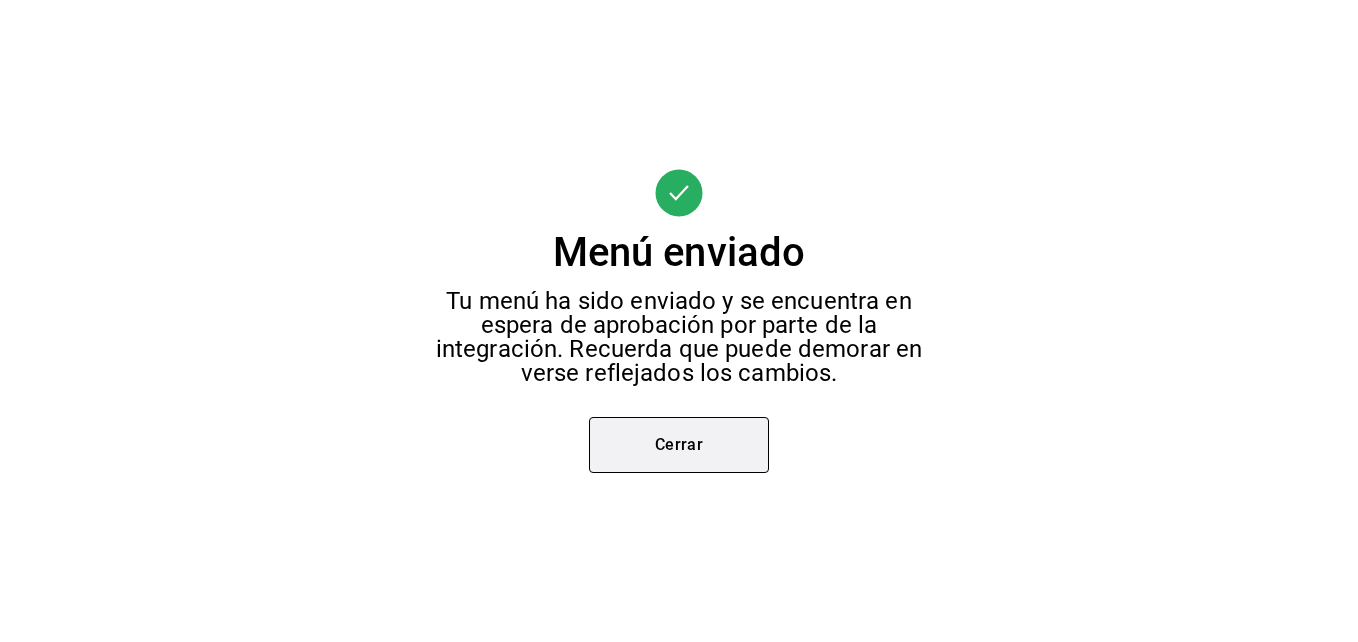 click on "Cerrar" at bounding box center [679, 445] 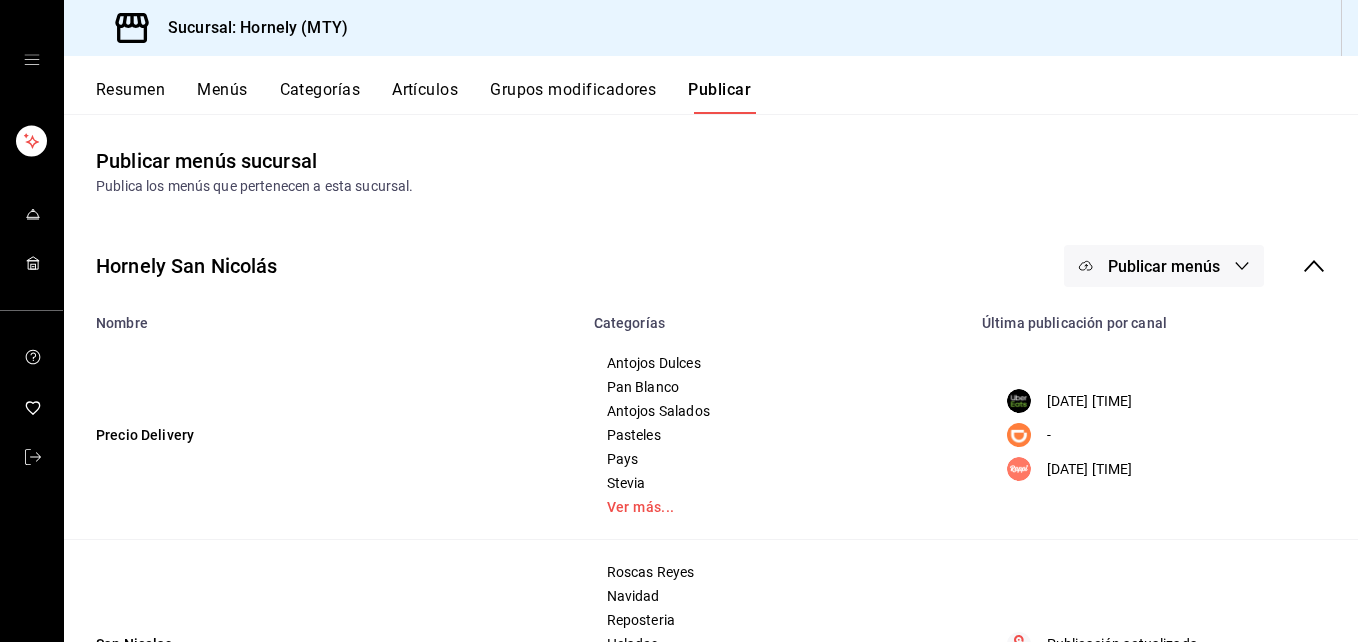 click on "Resumen" at bounding box center (130, 97) 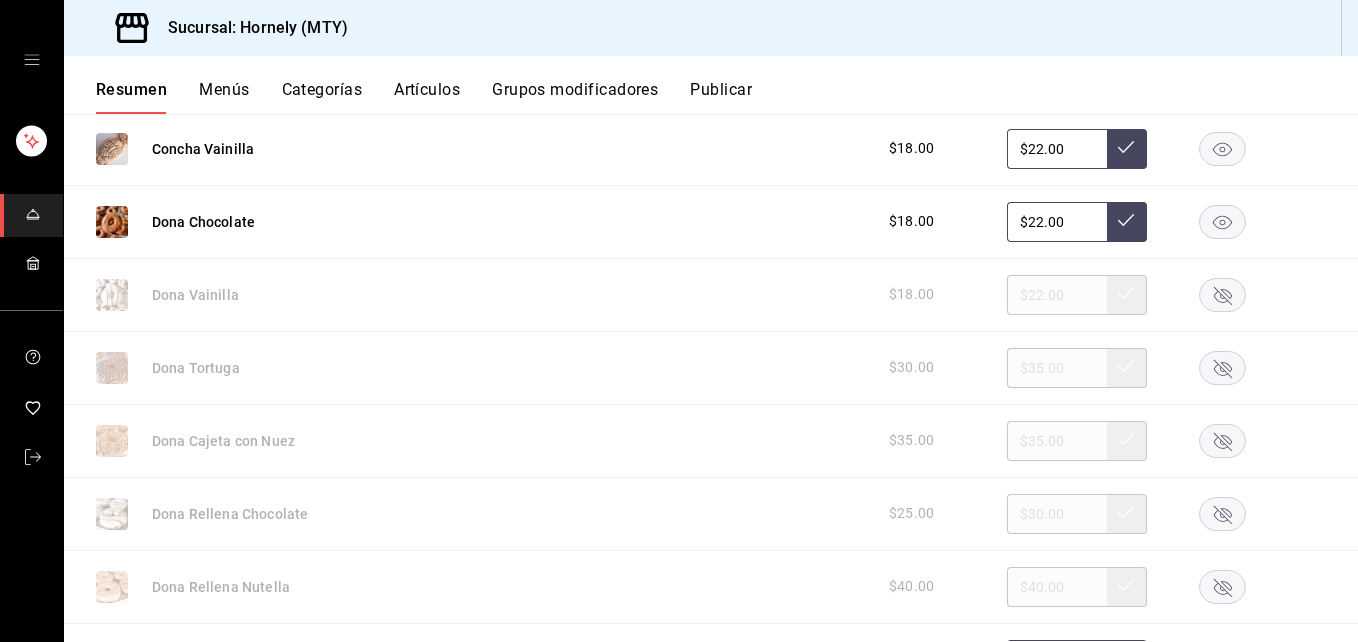scroll, scrollTop: 4200, scrollLeft: 0, axis: vertical 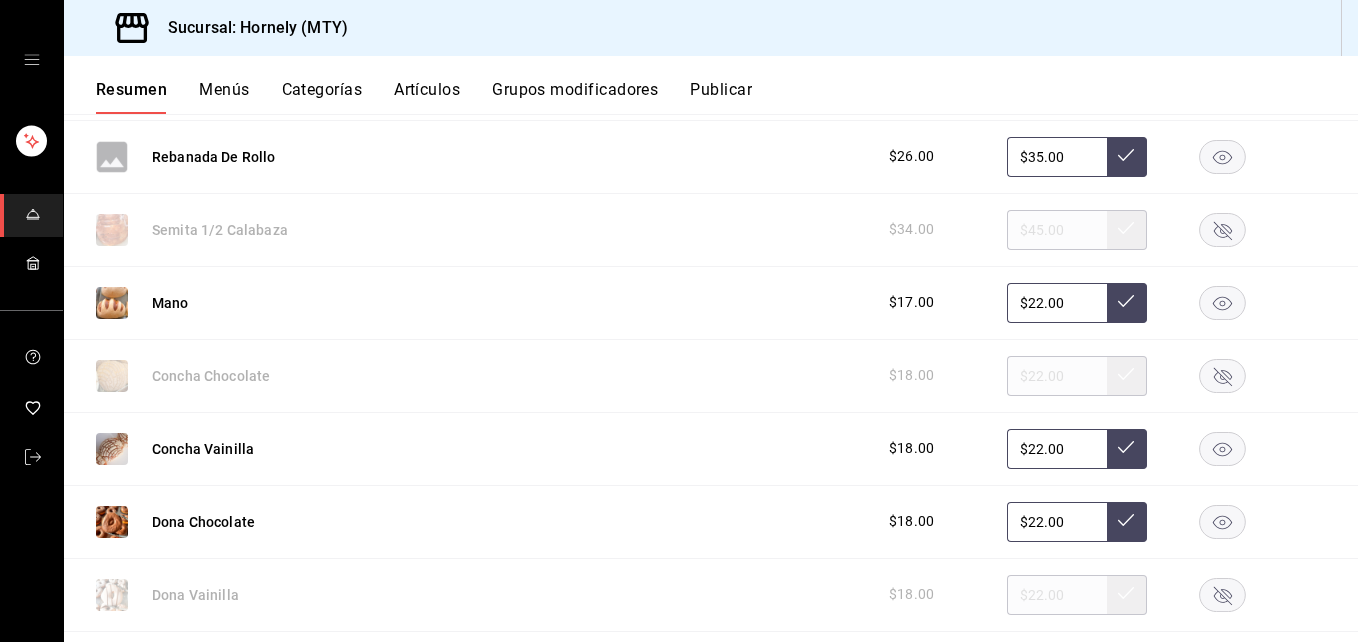 click 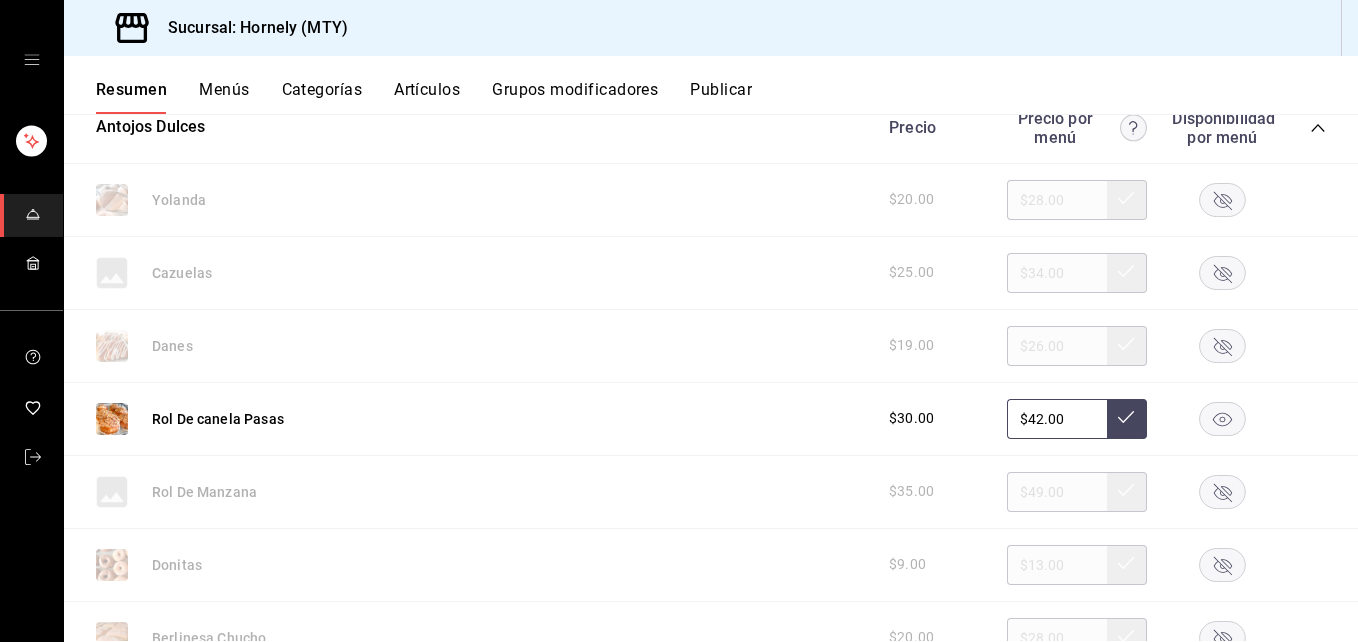 scroll, scrollTop: 300, scrollLeft: 0, axis: vertical 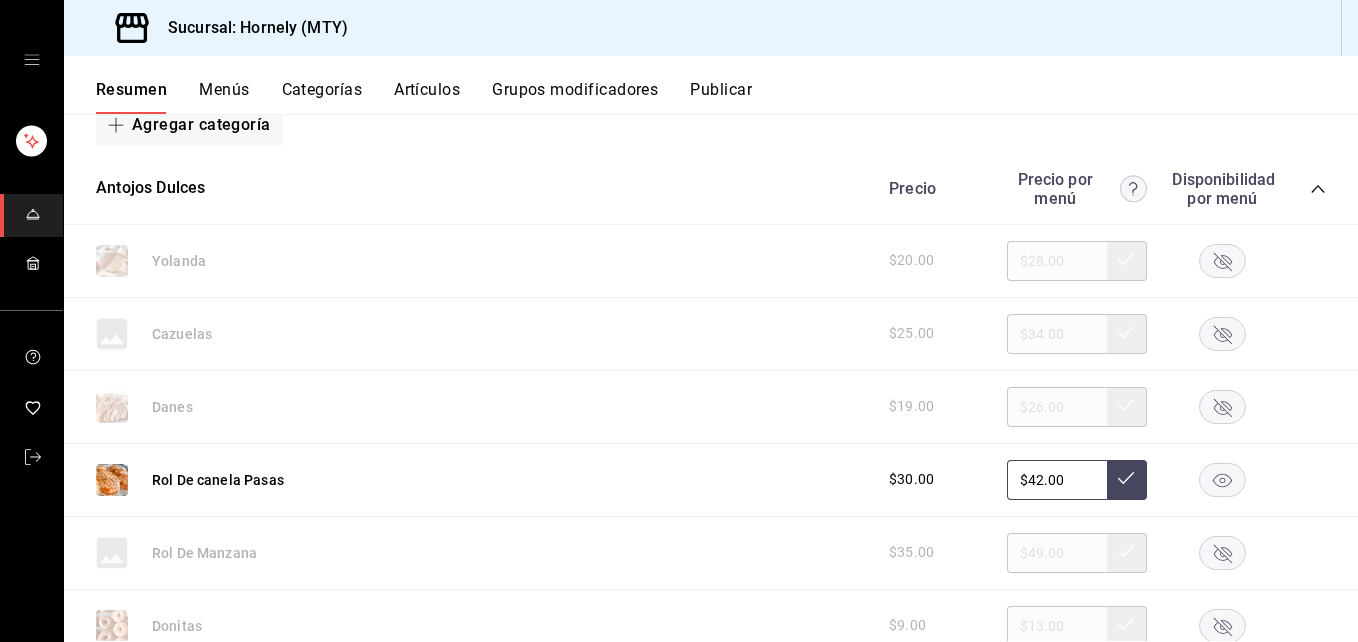 click 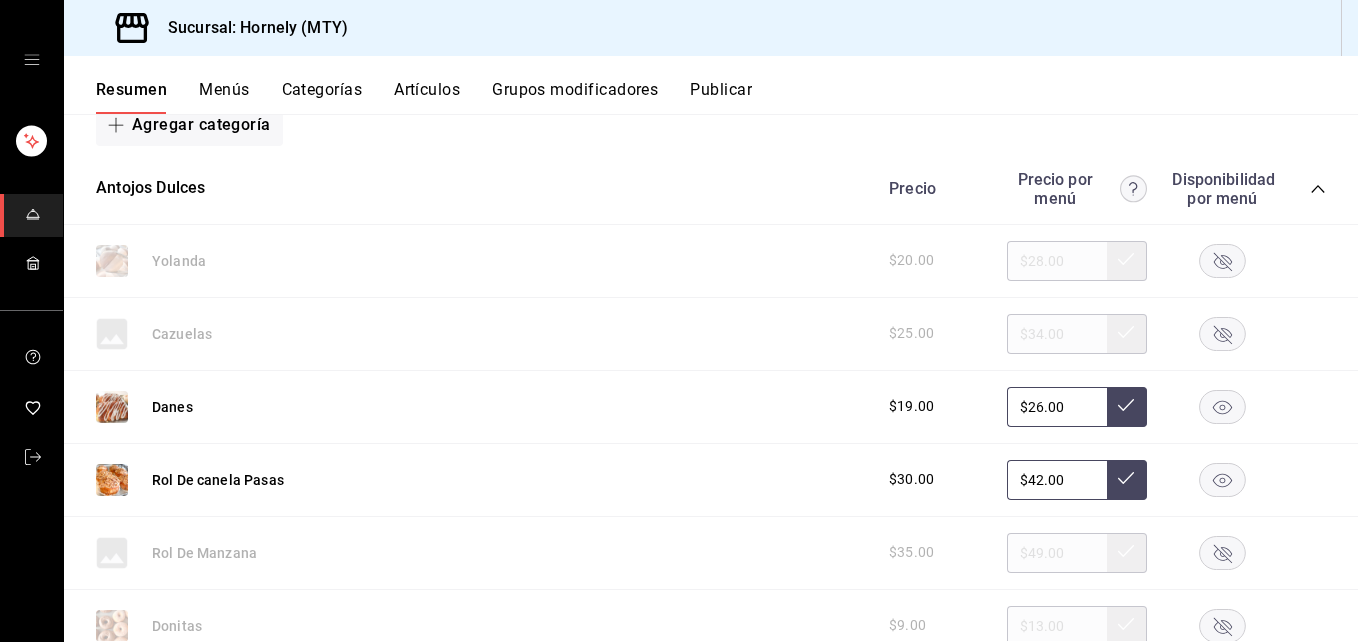 click on "Publicar" at bounding box center (721, 97) 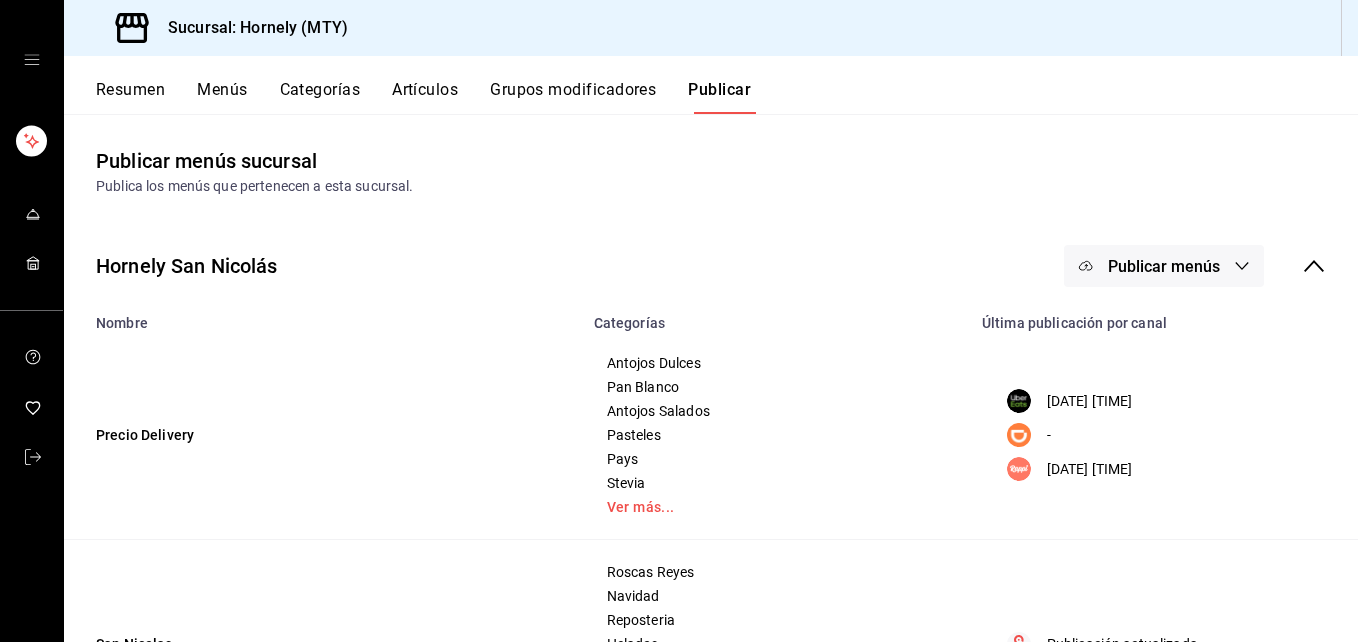 click on "Publicar menús" at bounding box center [1164, 266] 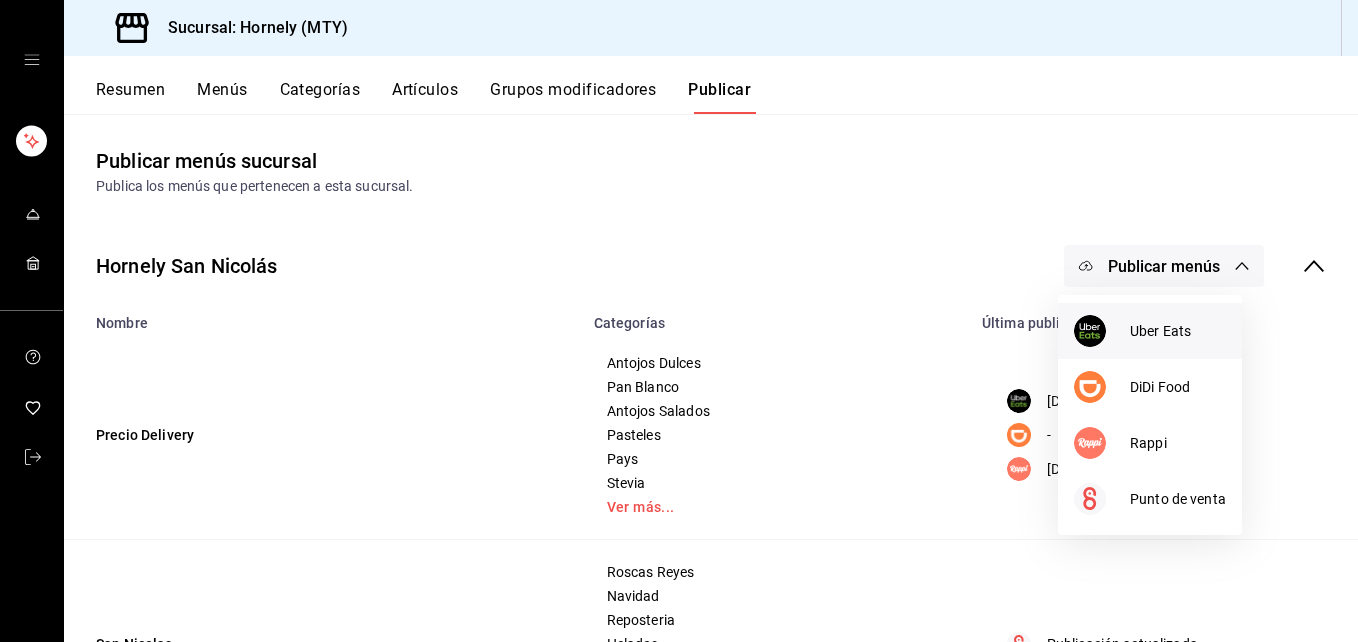 click at bounding box center (1090, 331) 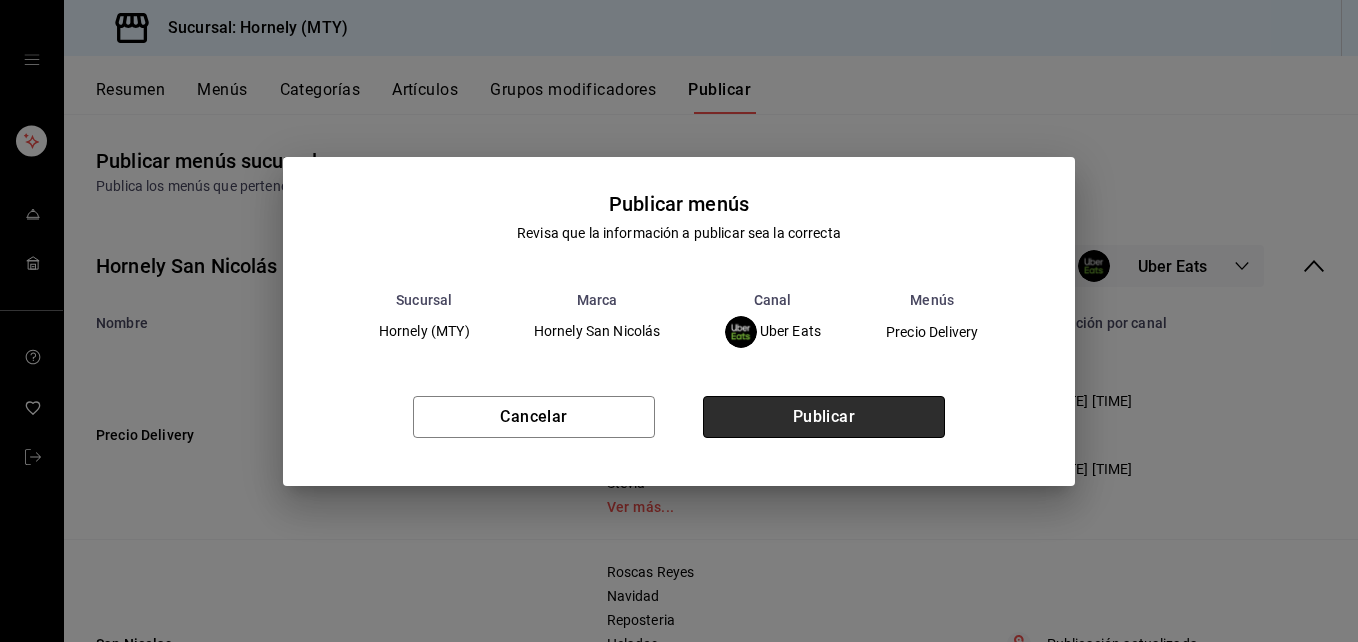 click on "Publicar" at bounding box center [824, 417] 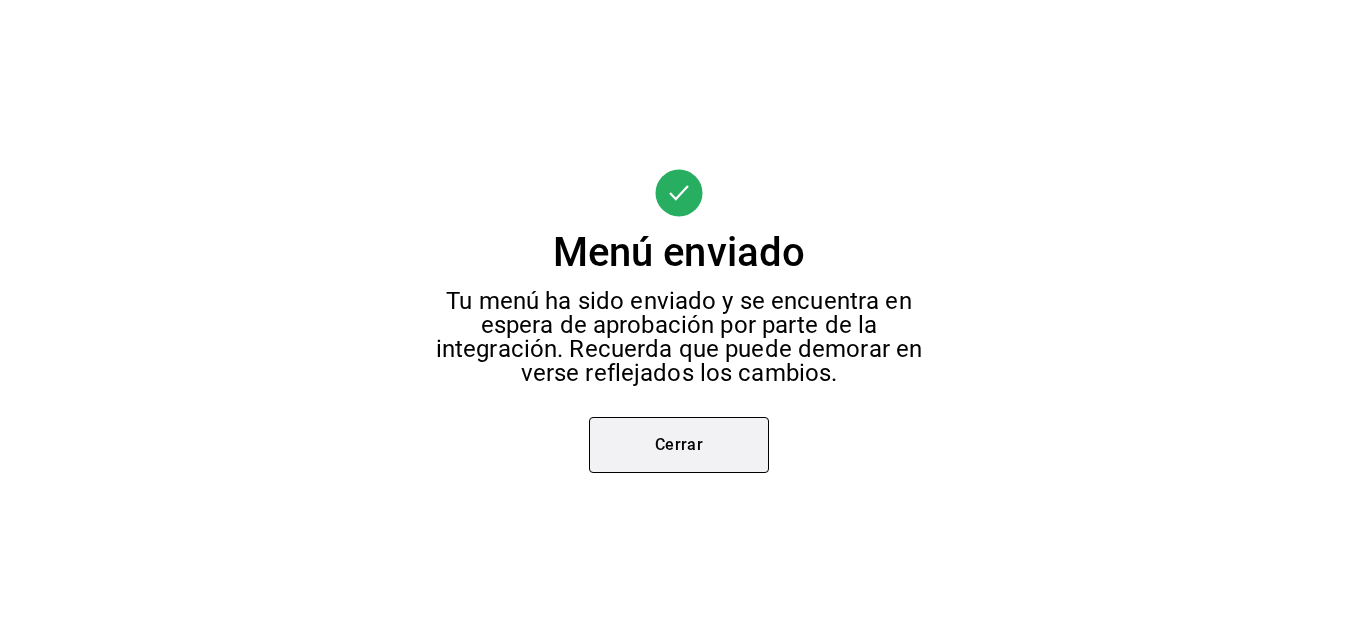 click on "Cerrar" at bounding box center (679, 445) 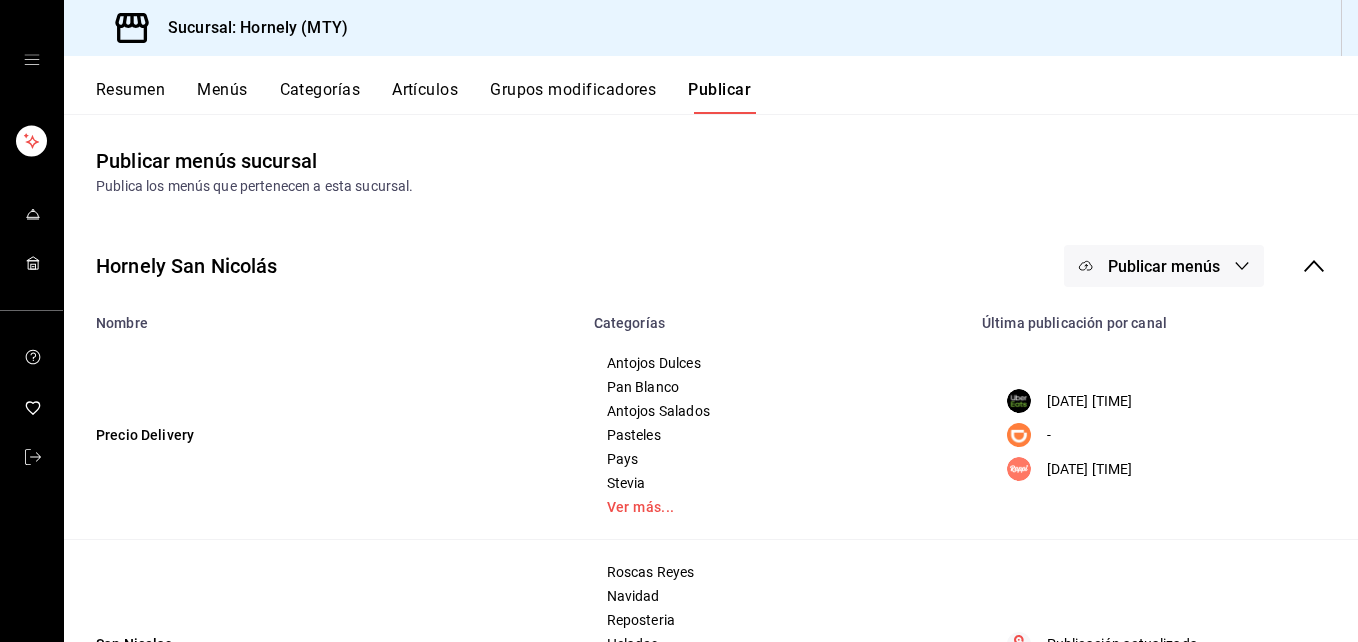 click on "Publicar menús" at bounding box center [1164, 266] 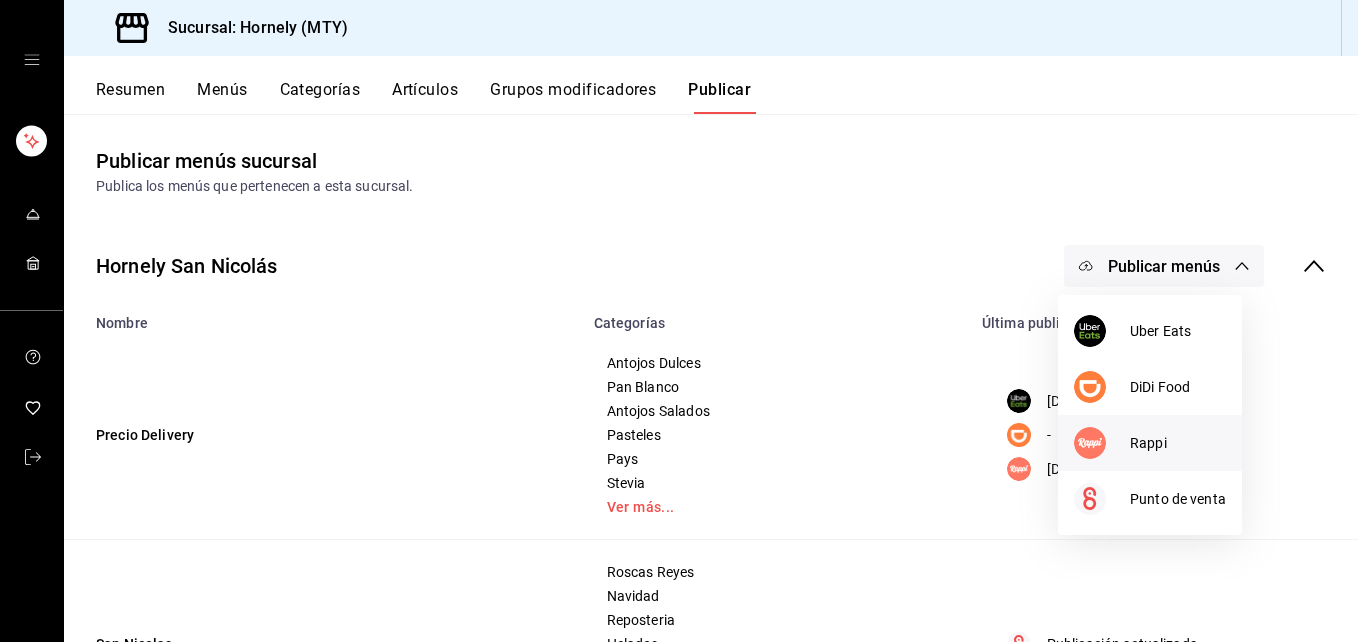 click at bounding box center [1102, 443] 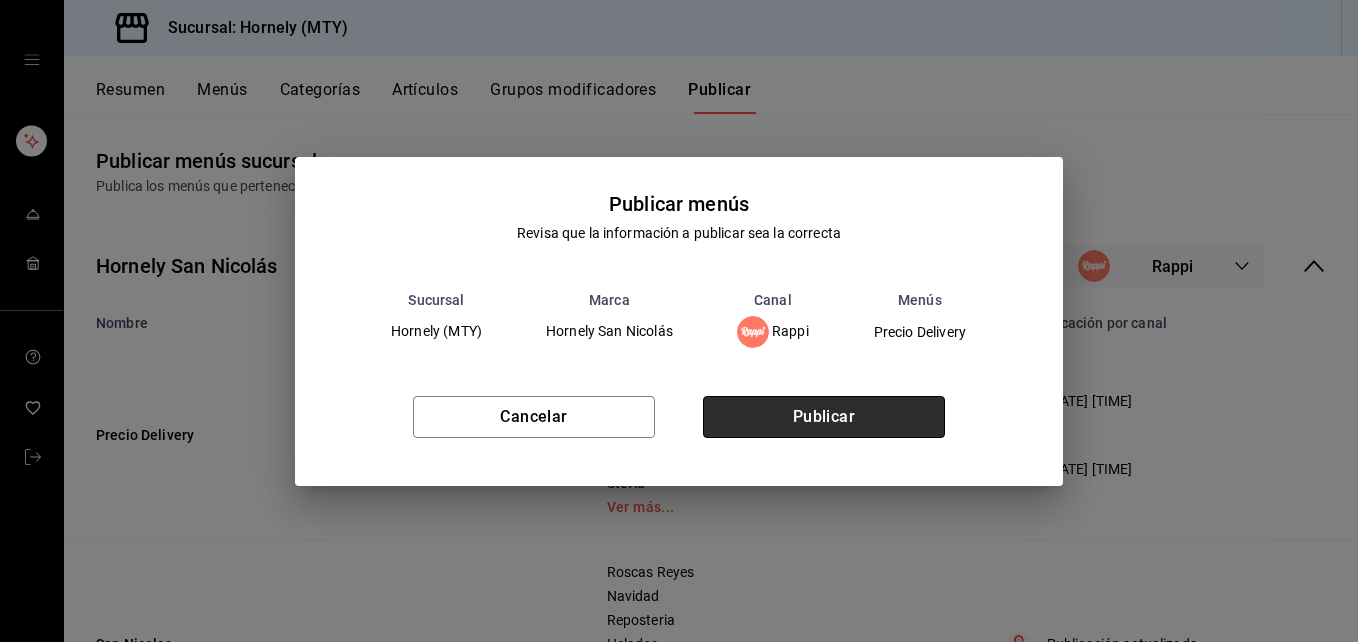 click on "Publicar" at bounding box center [824, 417] 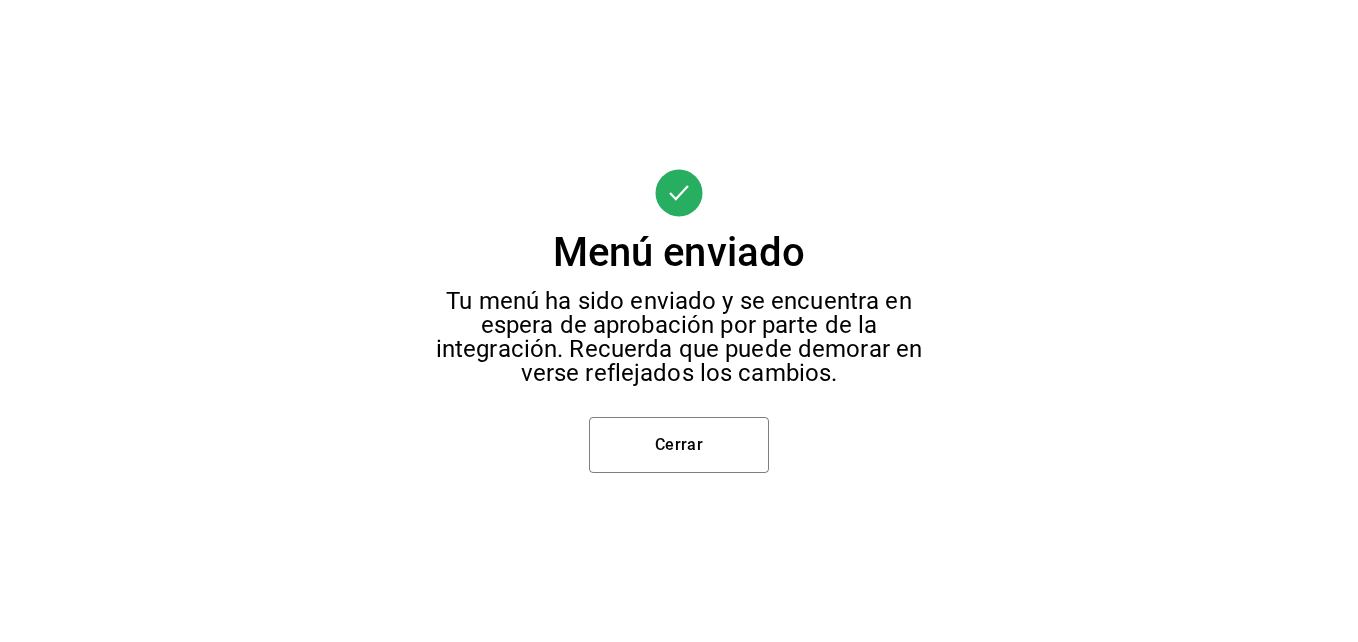 click on "Menú enviado Tu menú ha sido enviado y se encuentra en espera de aprobación por parte de la integración. Recuerda que puede demorar en verse reflejados los cambios. Cerrar" at bounding box center [679, 321] 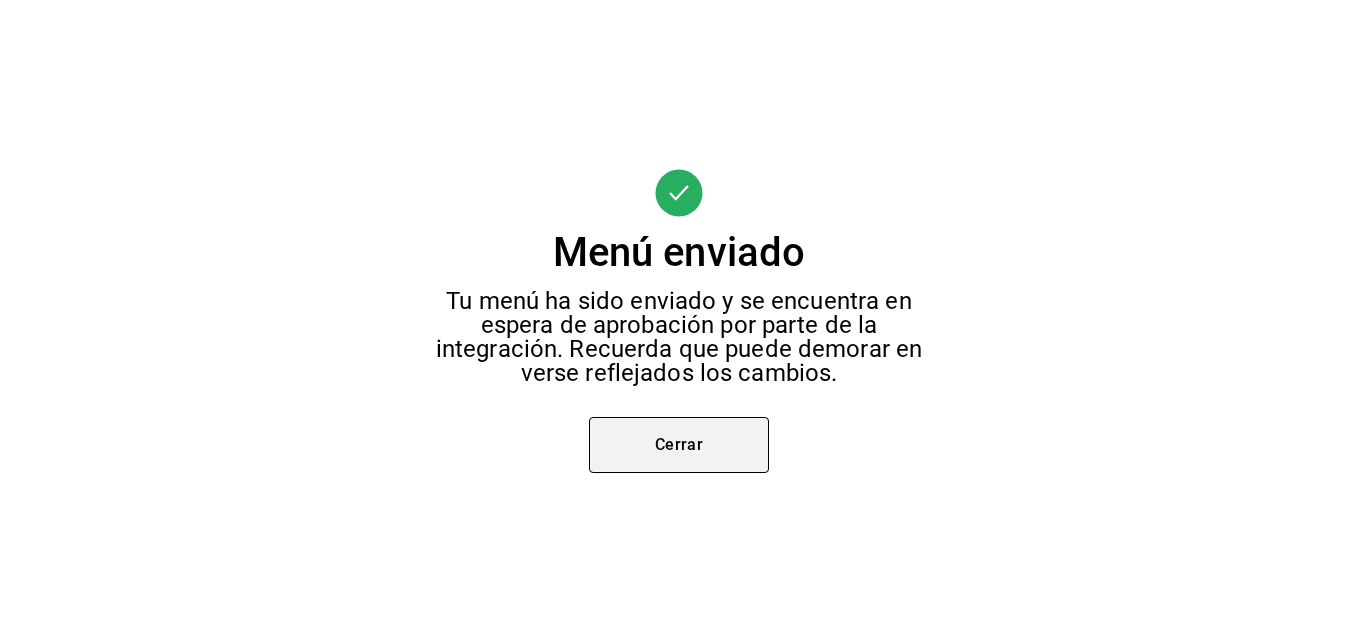 click on "Cerrar" at bounding box center (679, 445) 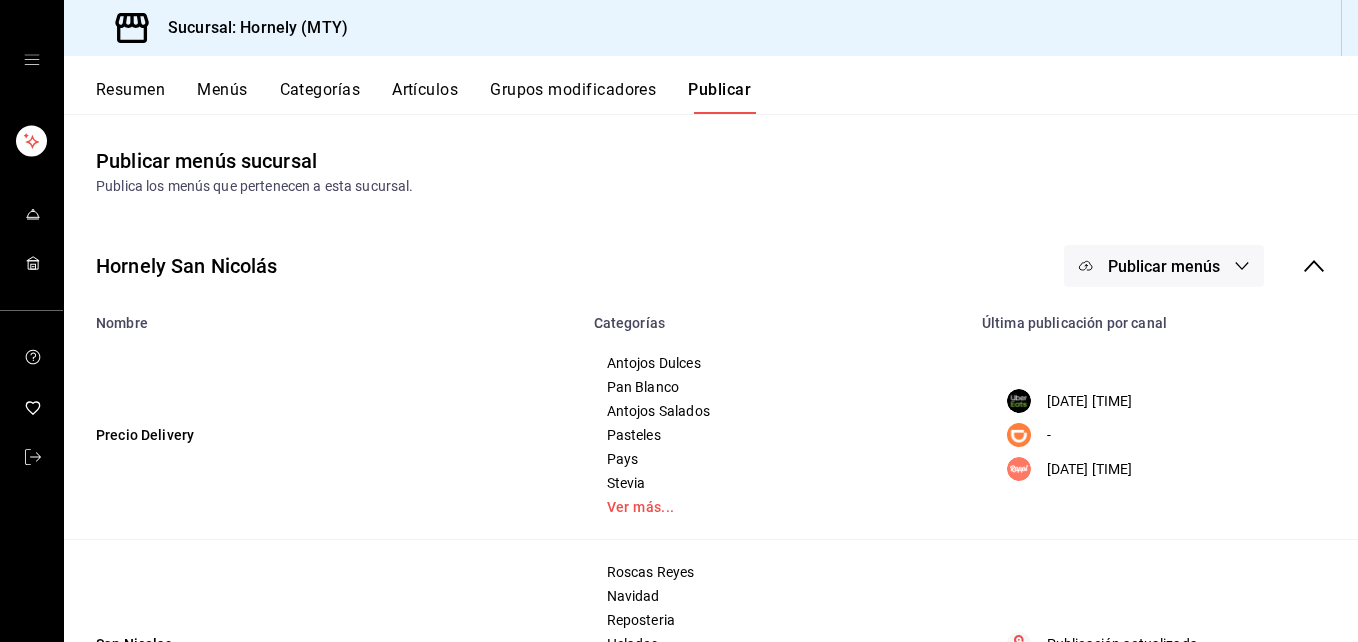 click on "Resumen" at bounding box center [130, 97] 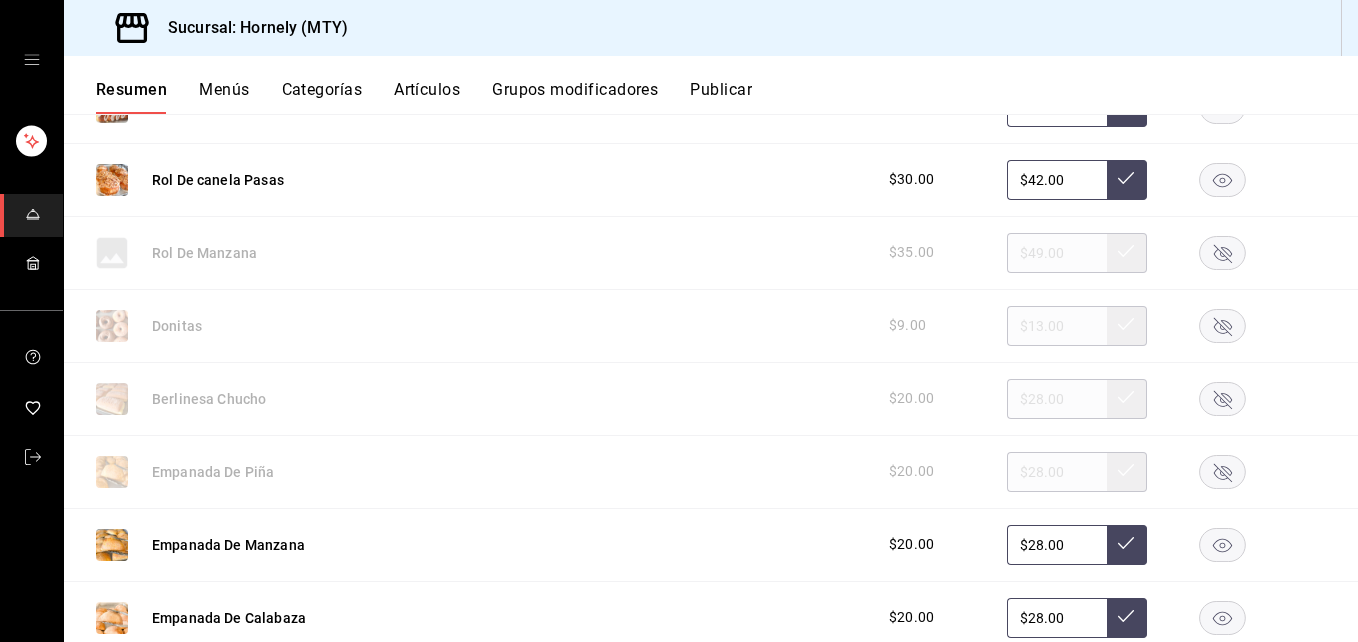 scroll, scrollTop: 1200, scrollLeft: 0, axis: vertical 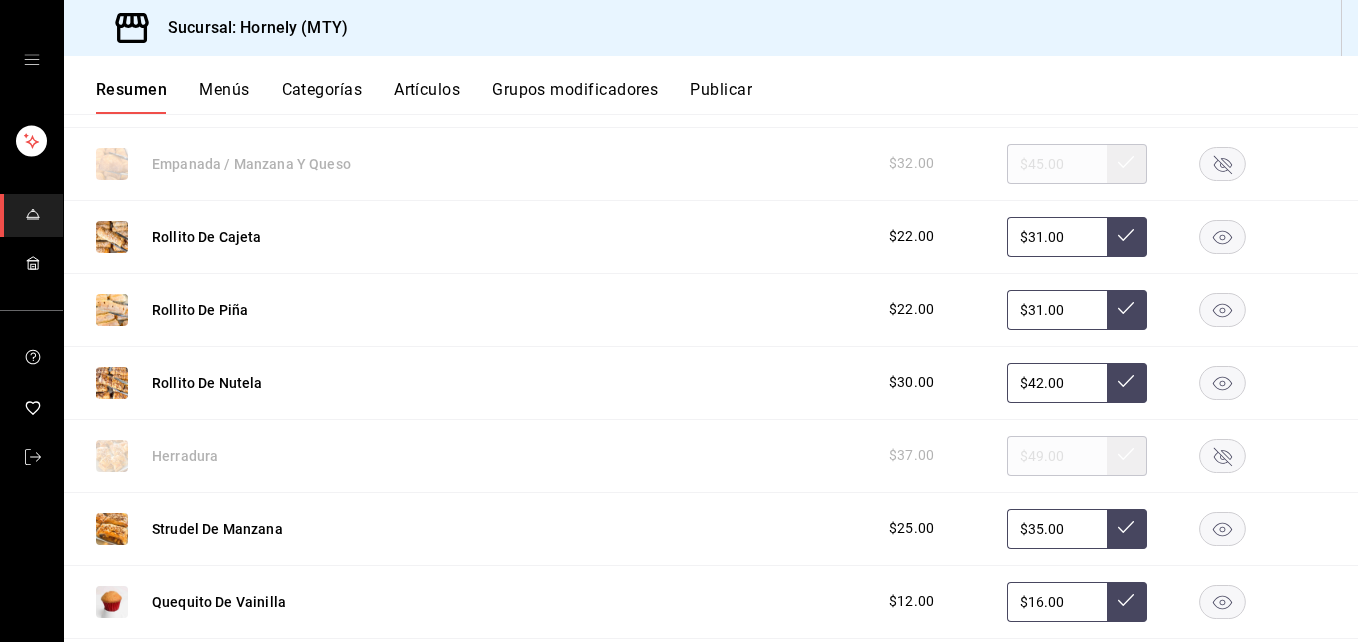 click 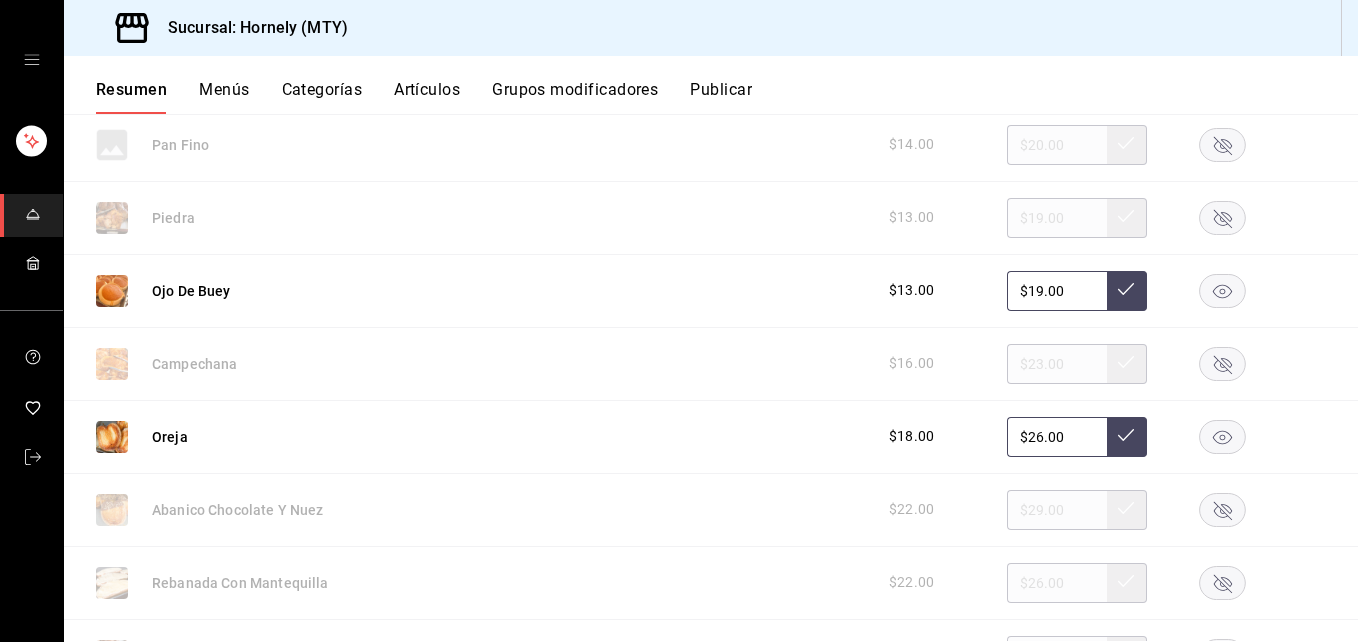 scroll, scrollTop: 3000, scrollLeft: 0, axis: vertical 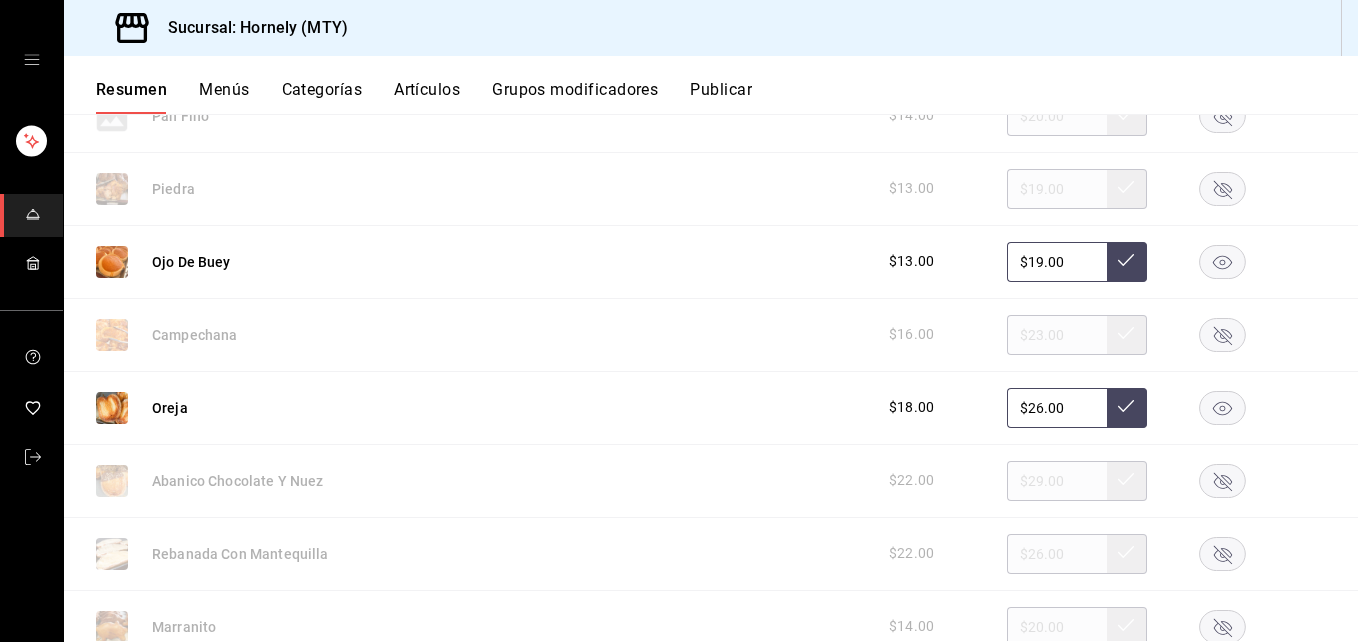 click 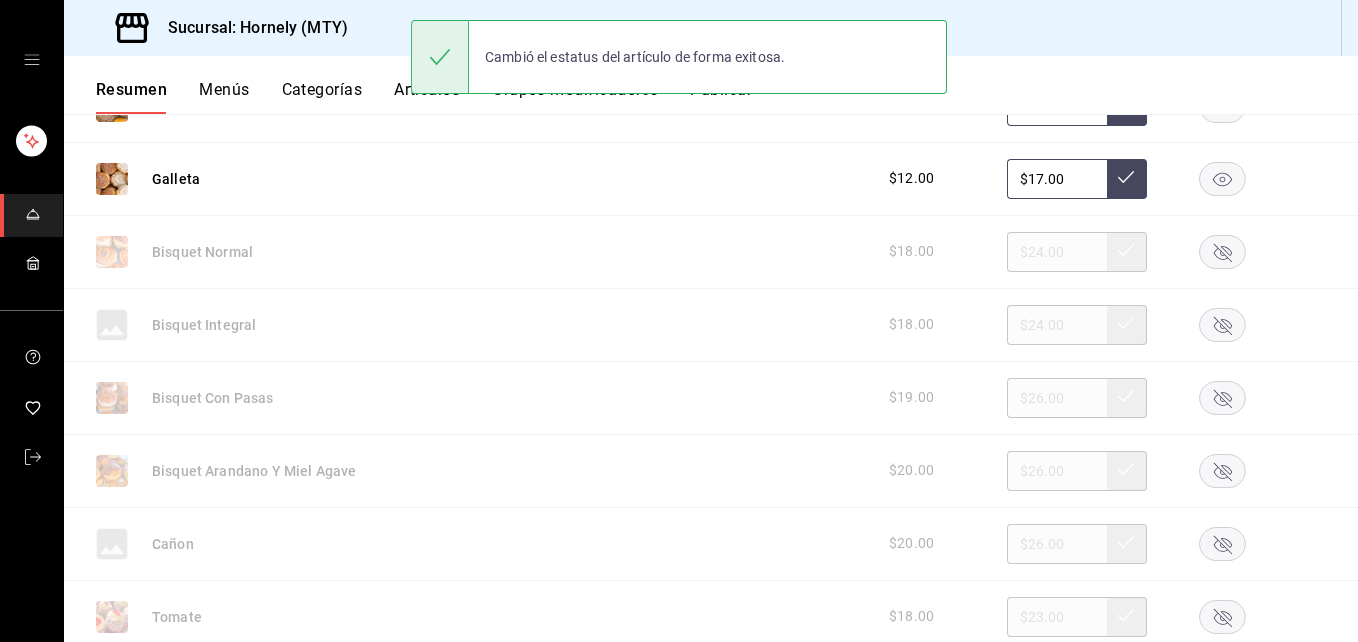 scroll, scrollTop: 3600, scrollLeft: 0, axis: vertical 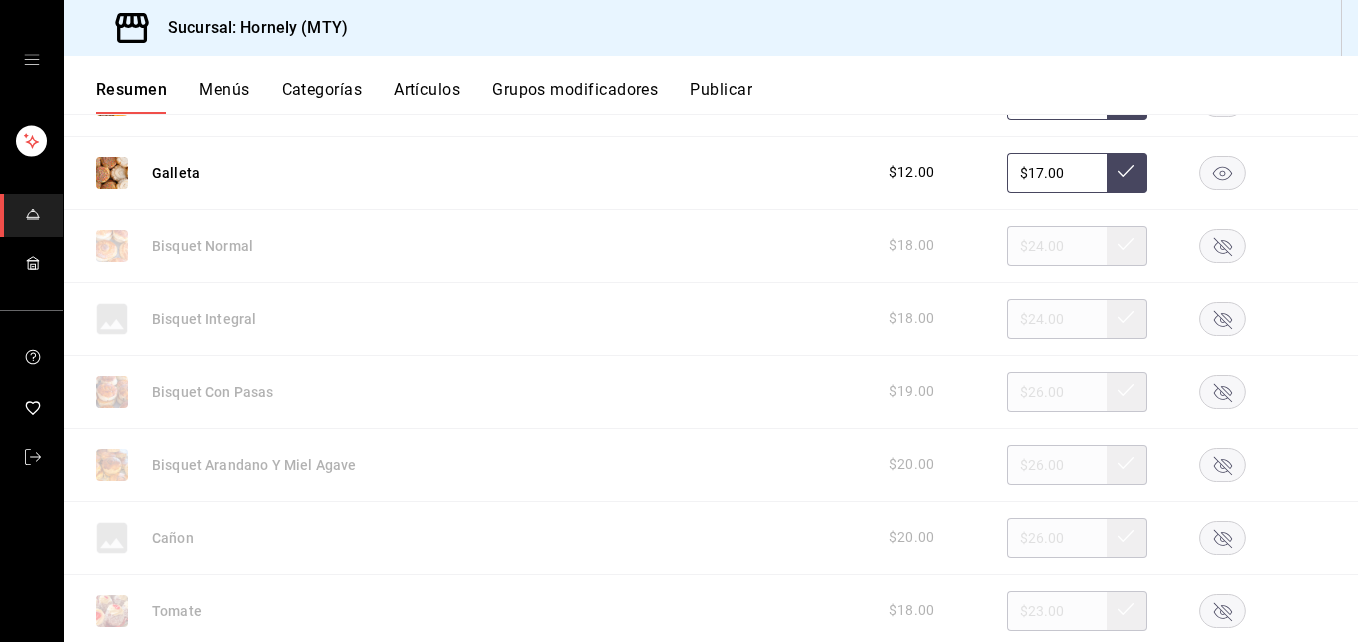 click 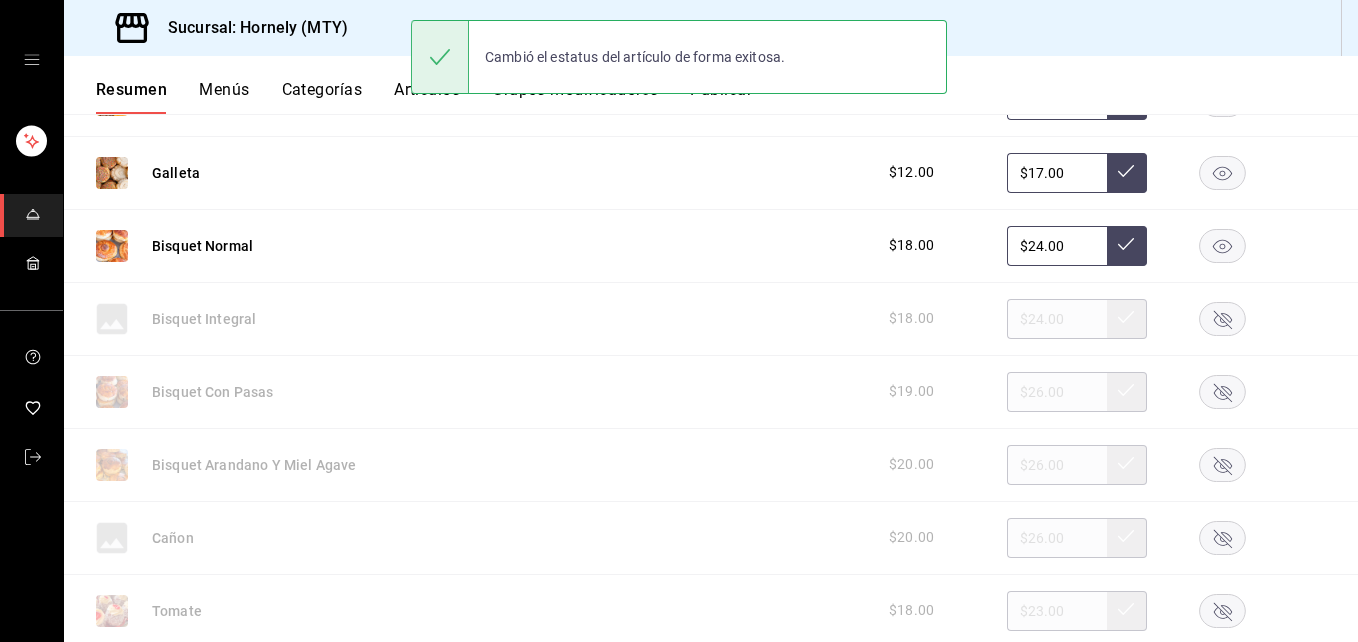 click 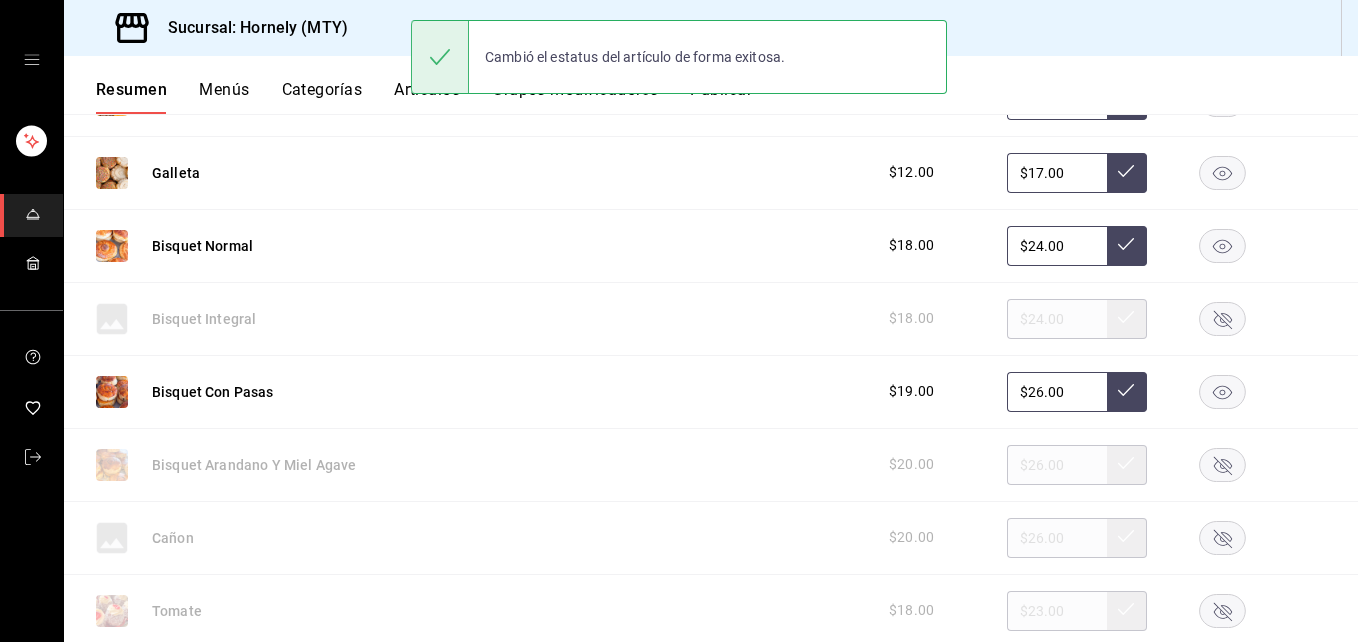 scroll, scrollTop: 3900, scrollLeft: 0, axis: vertical 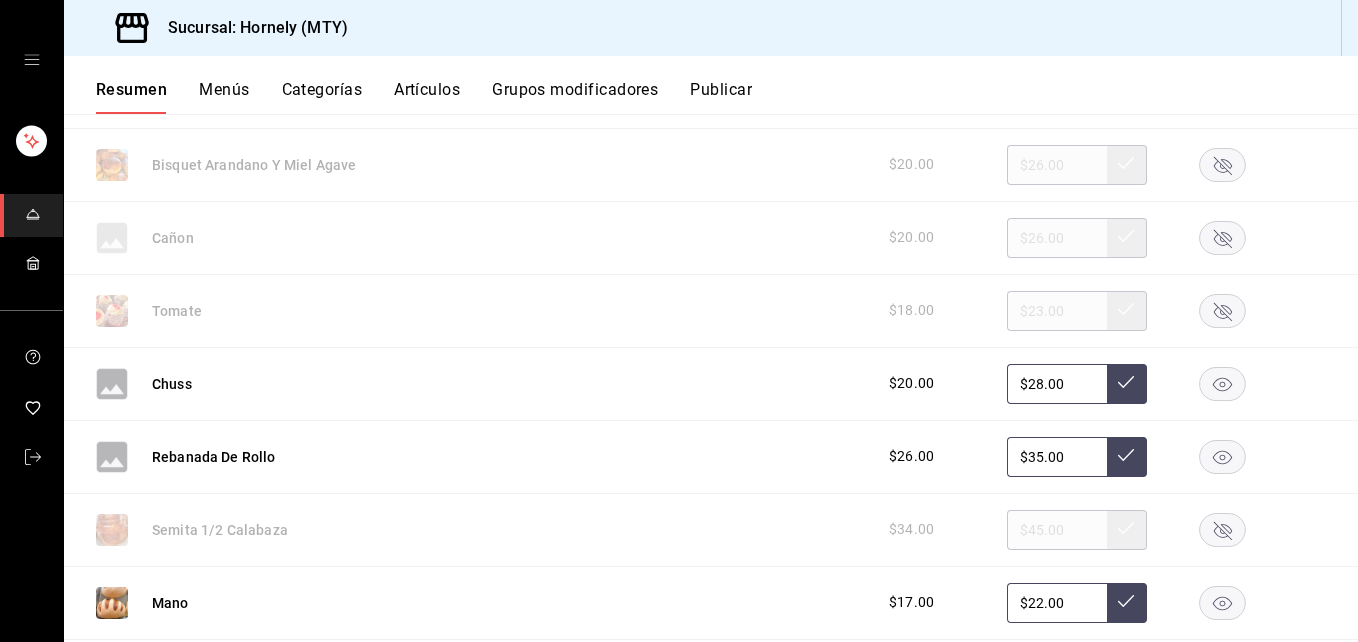 click 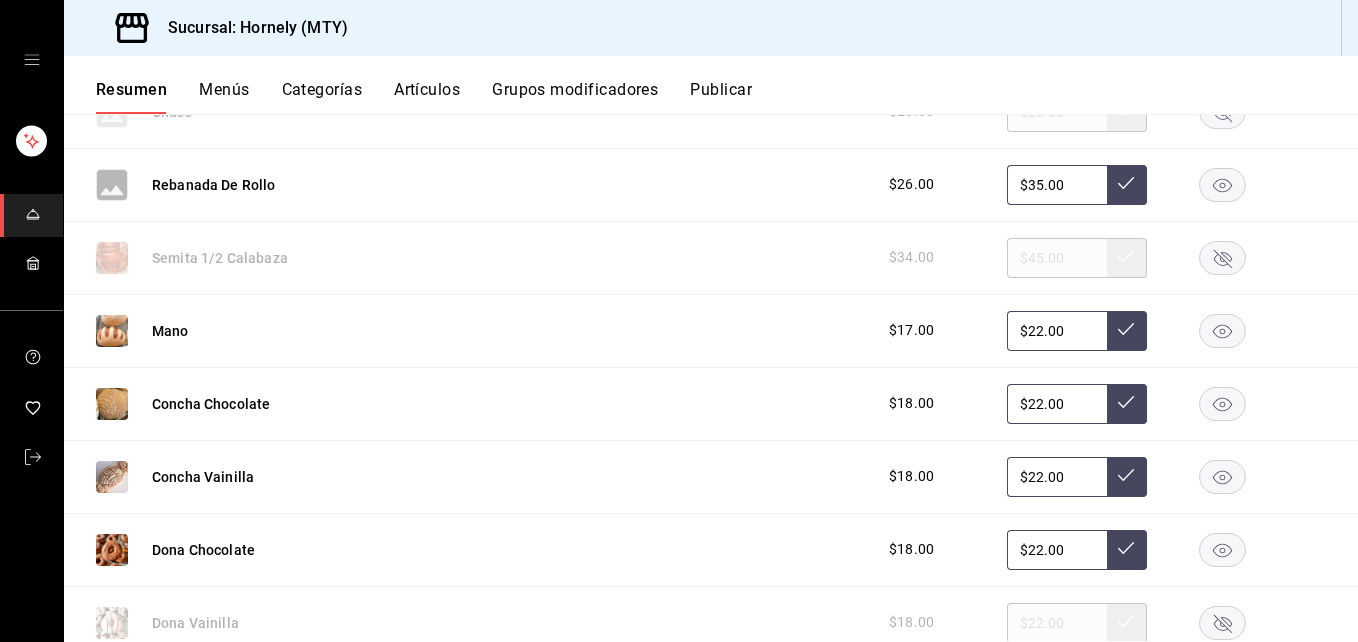 scroll, scrollTop: 4200, scrollLeft: 0, axis: vertical 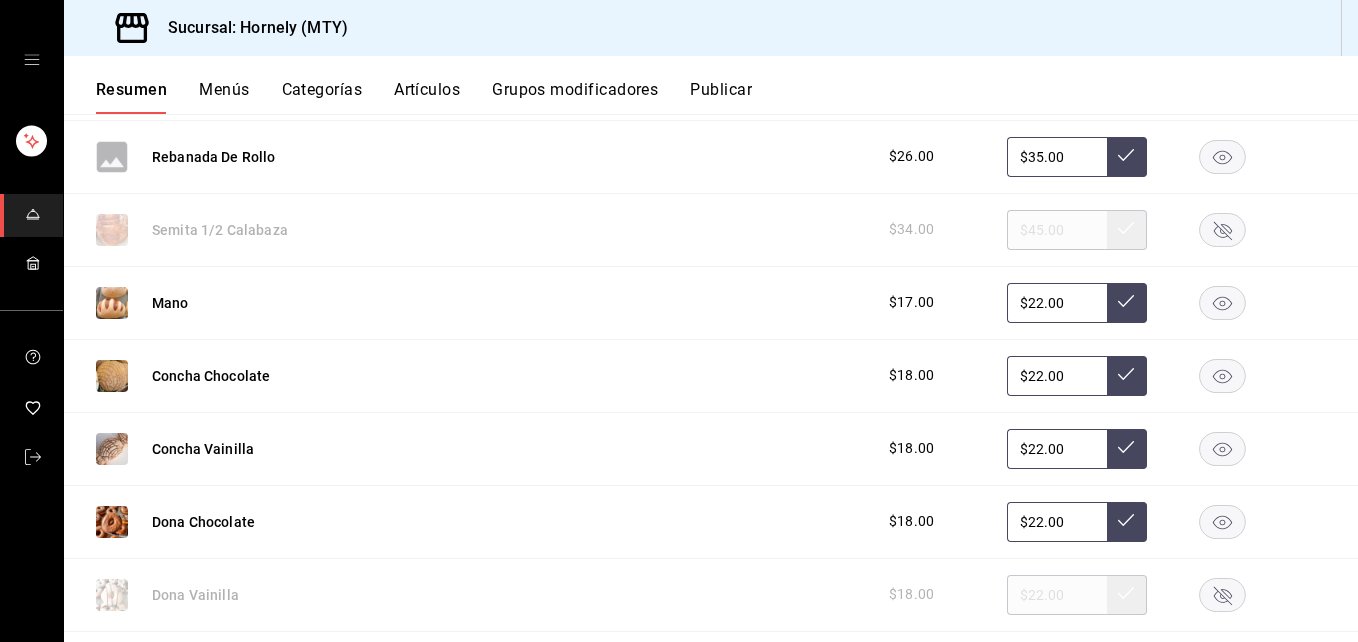 click 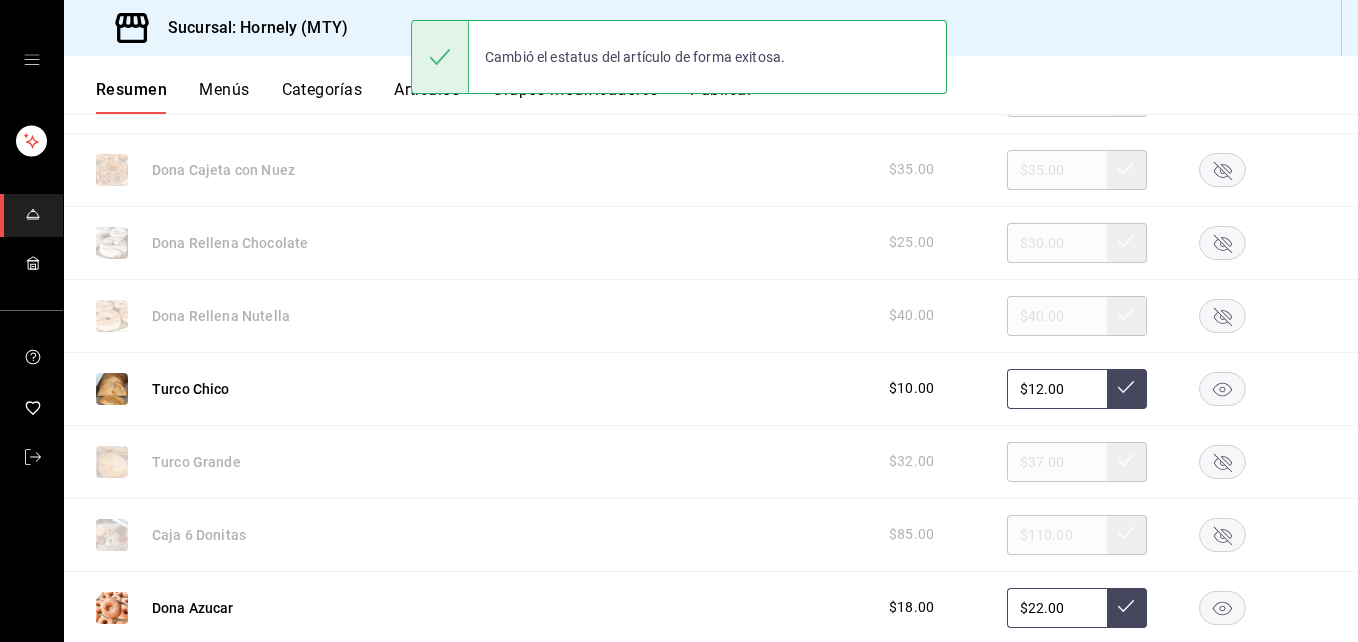 scroll, scrollTop: 4800, scrollLeft: 0, axis: vertical 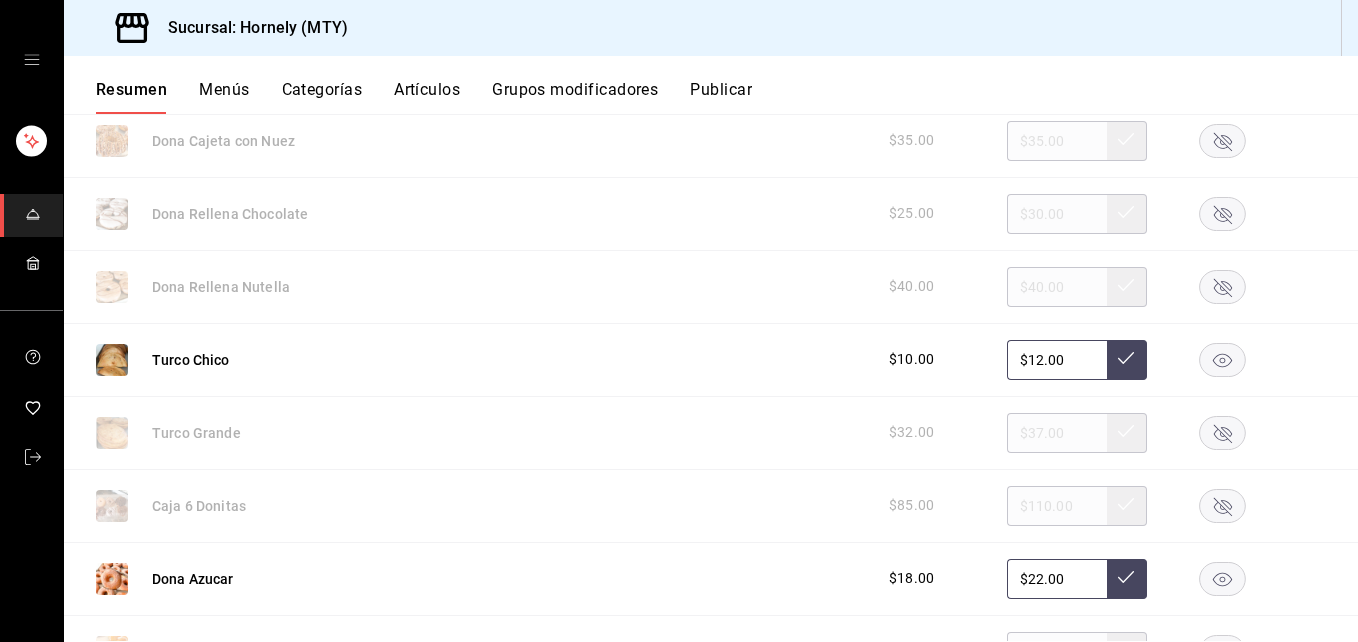 click 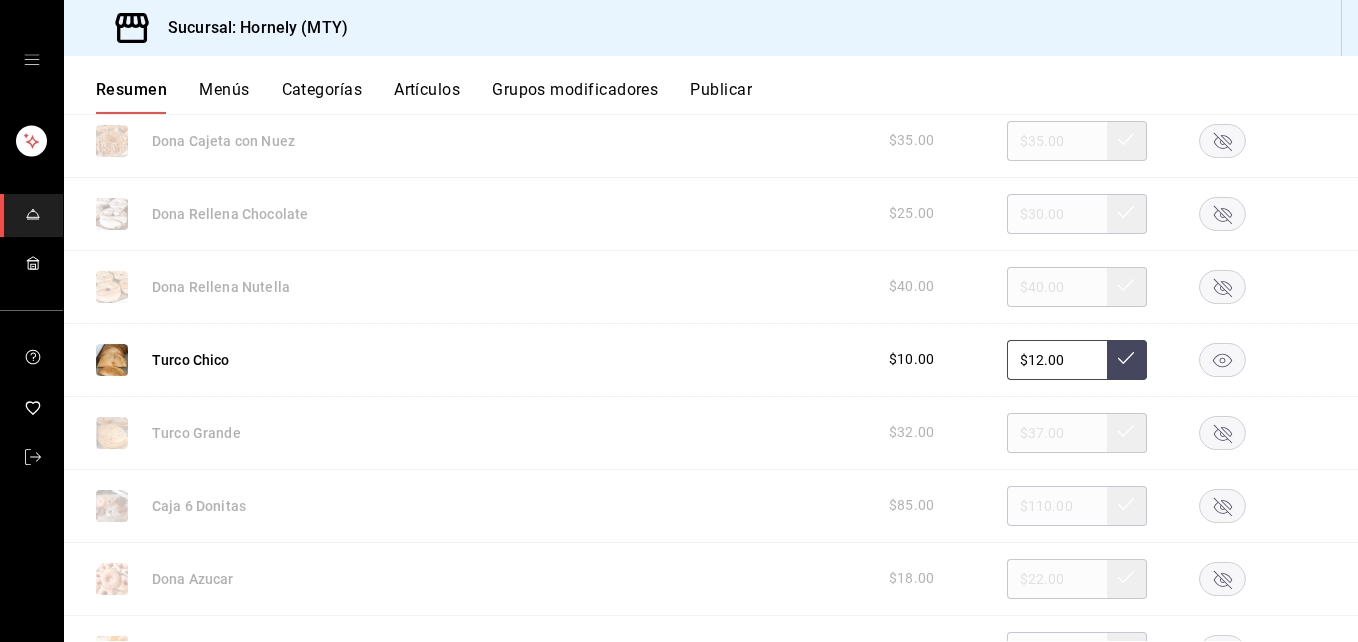 click on "Publicar" at bounding box center [721, 97] 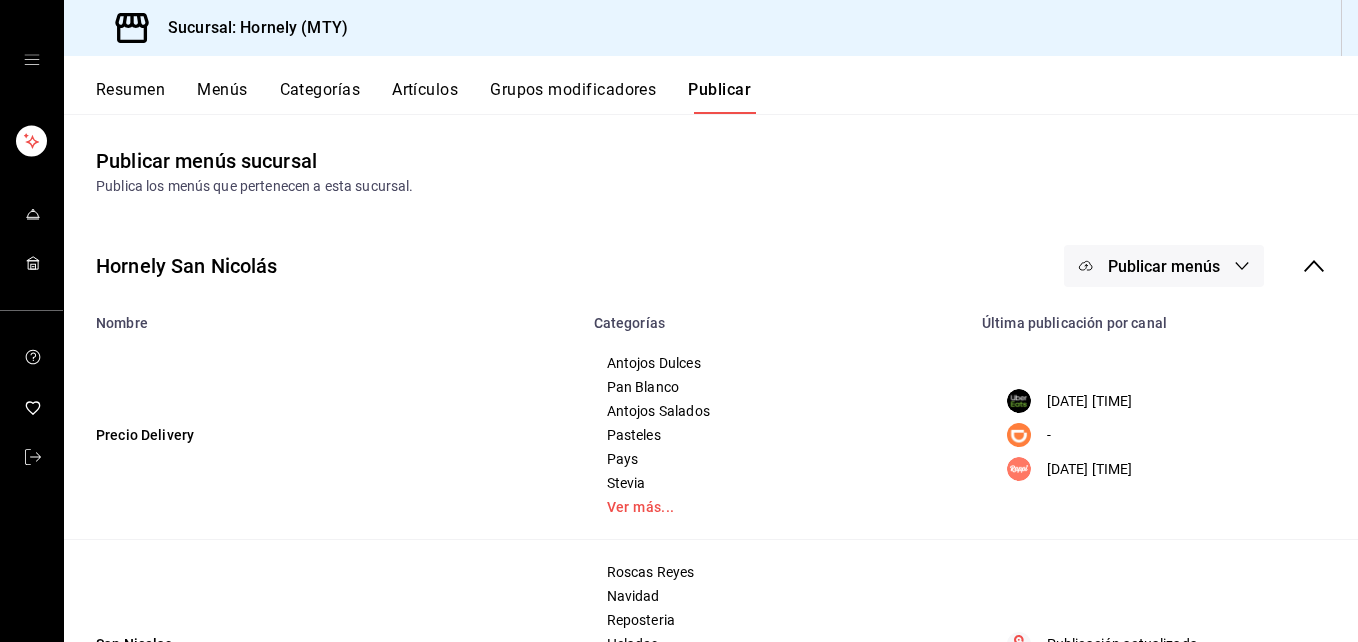 click on "Publicar menús" at bounding box center [1164, 266] 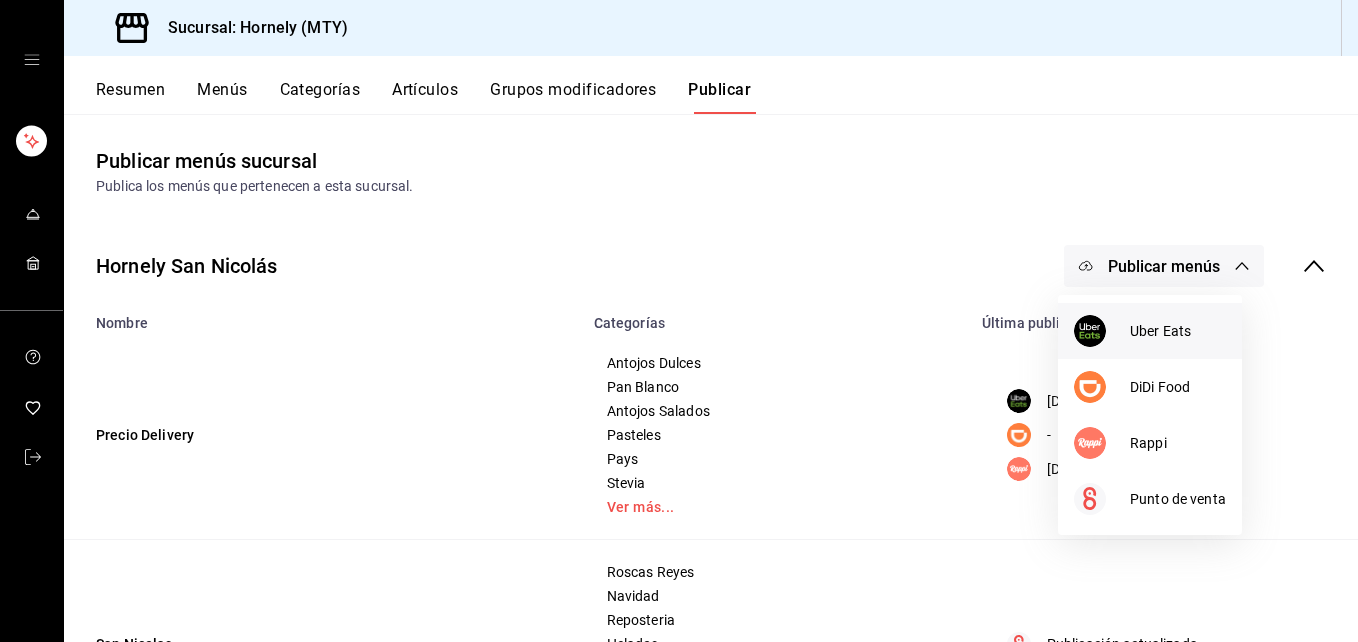 click at bounding box center [1090, 331] 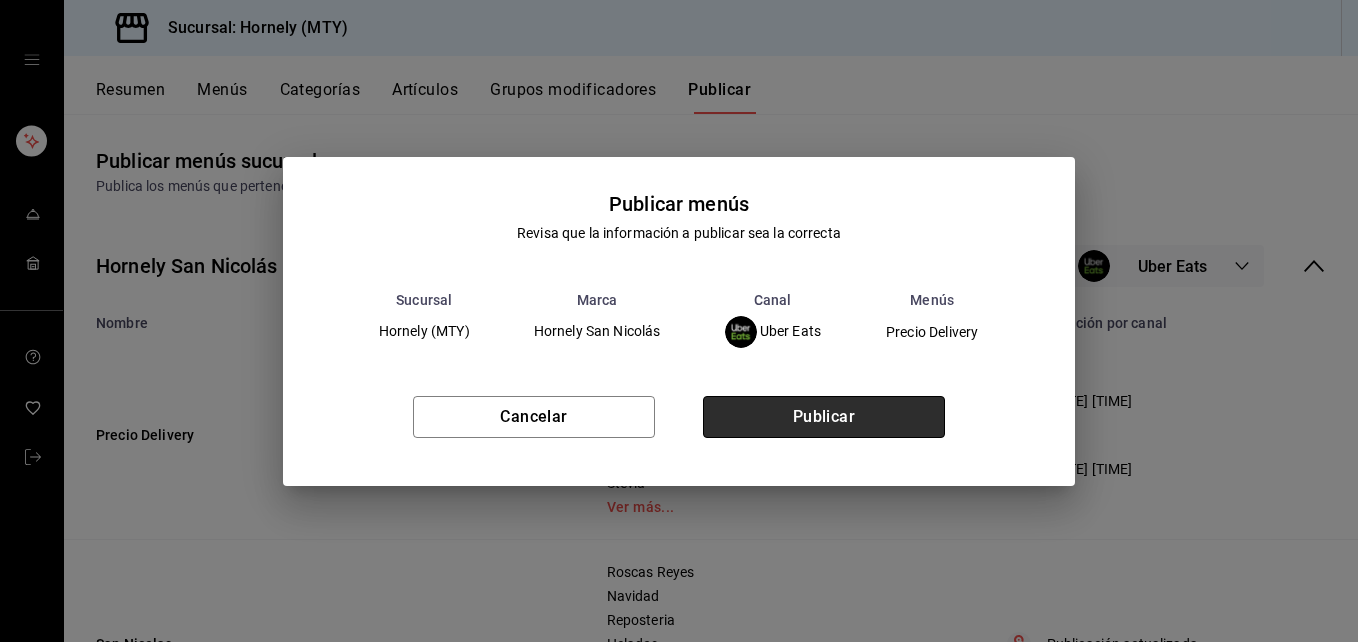 click on "Publicar" at bounding box center (824, 417) 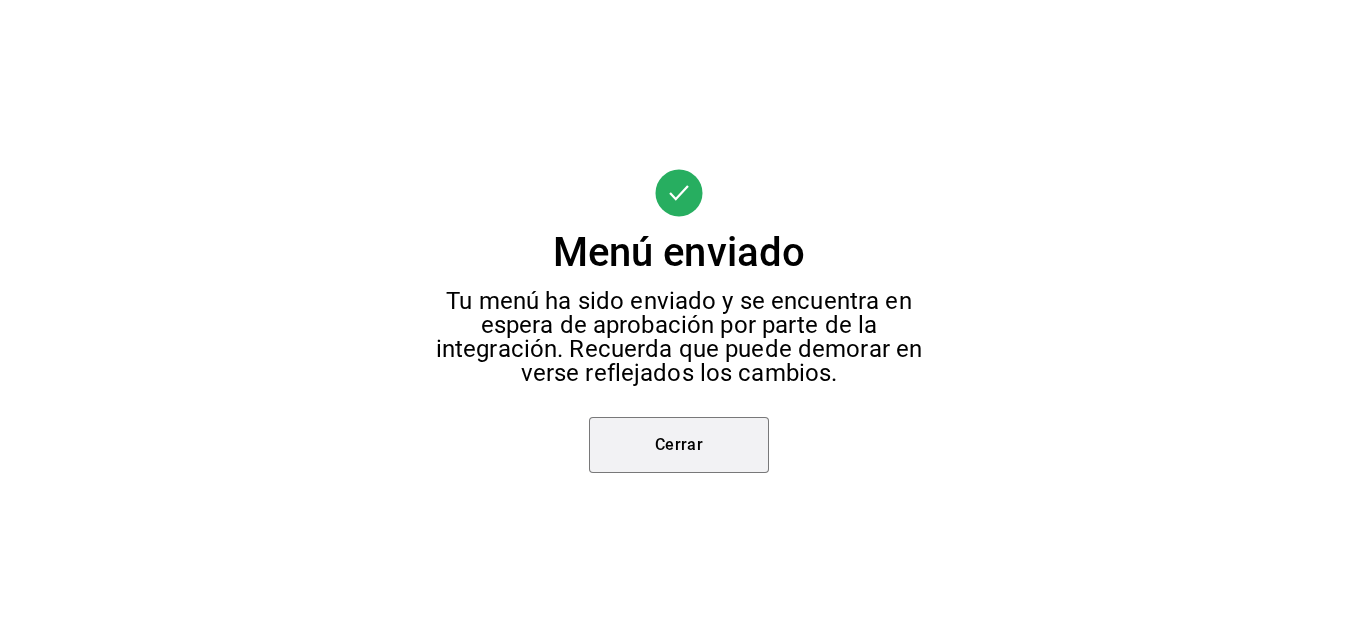 click on "Cerrar" at bounding box center [679, 445] 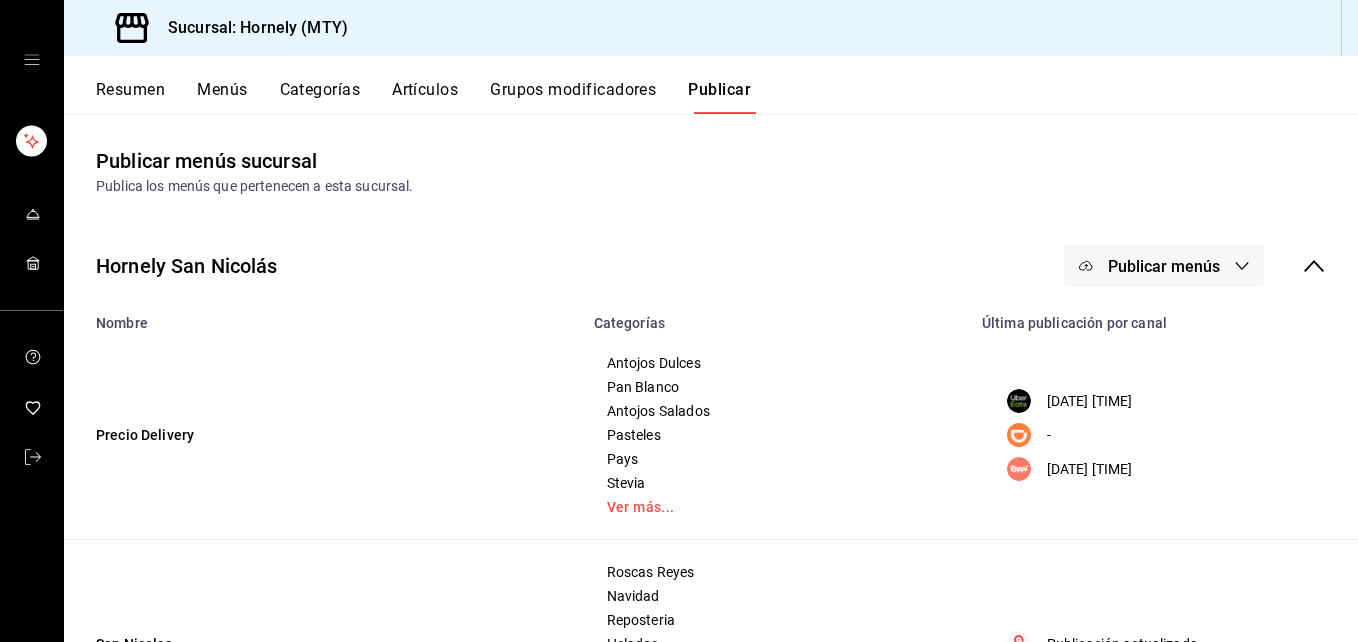 click on "Publicar menús" at bounding box center [1164, 266] 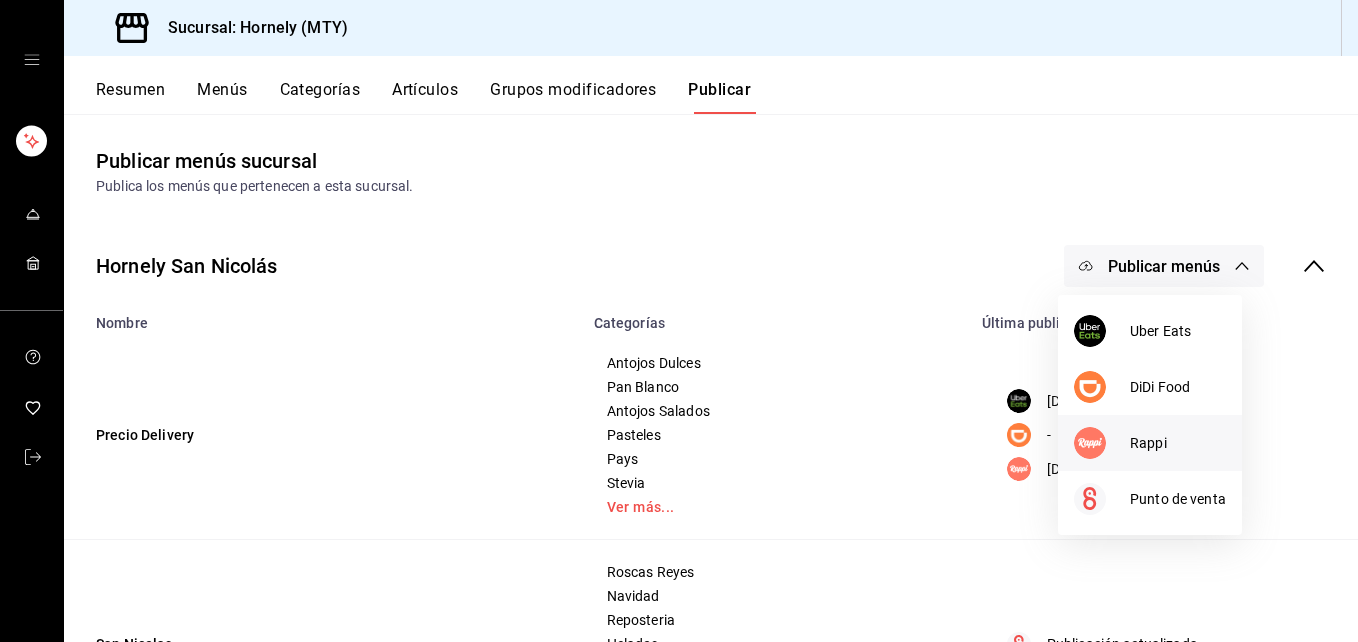 click on "Rappi" at bounding box center [1150, 443] 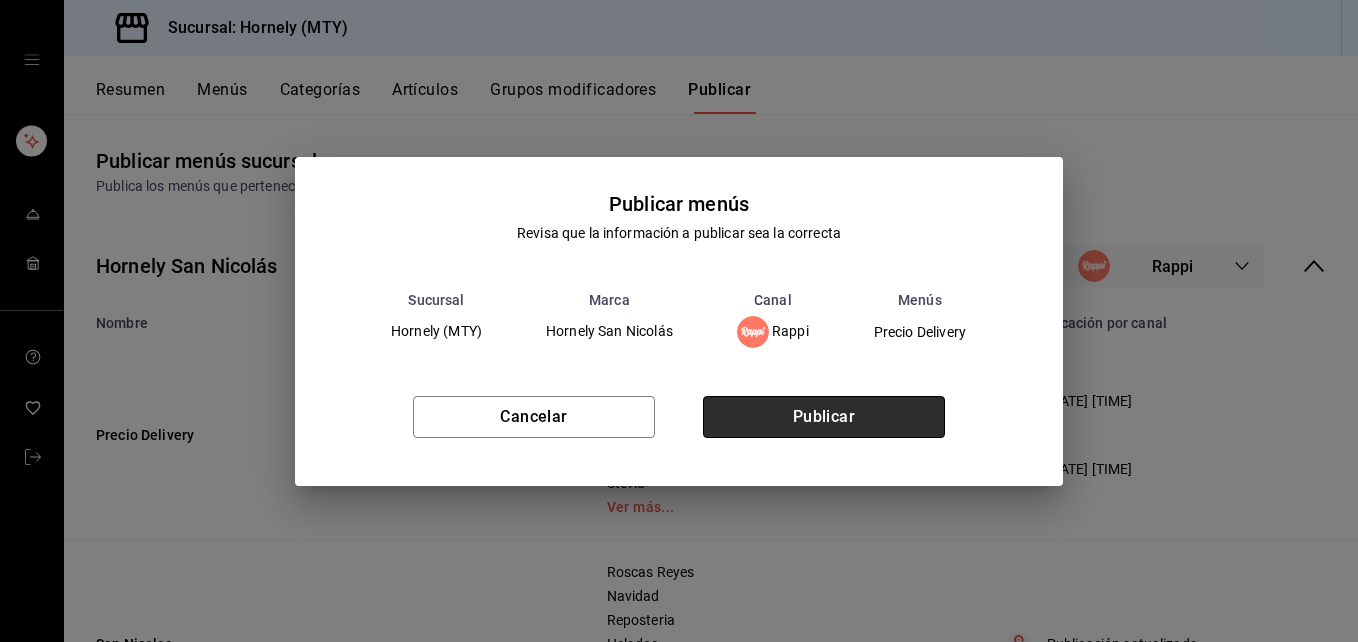 click on "Publicar" at bounding box center [824, 417] 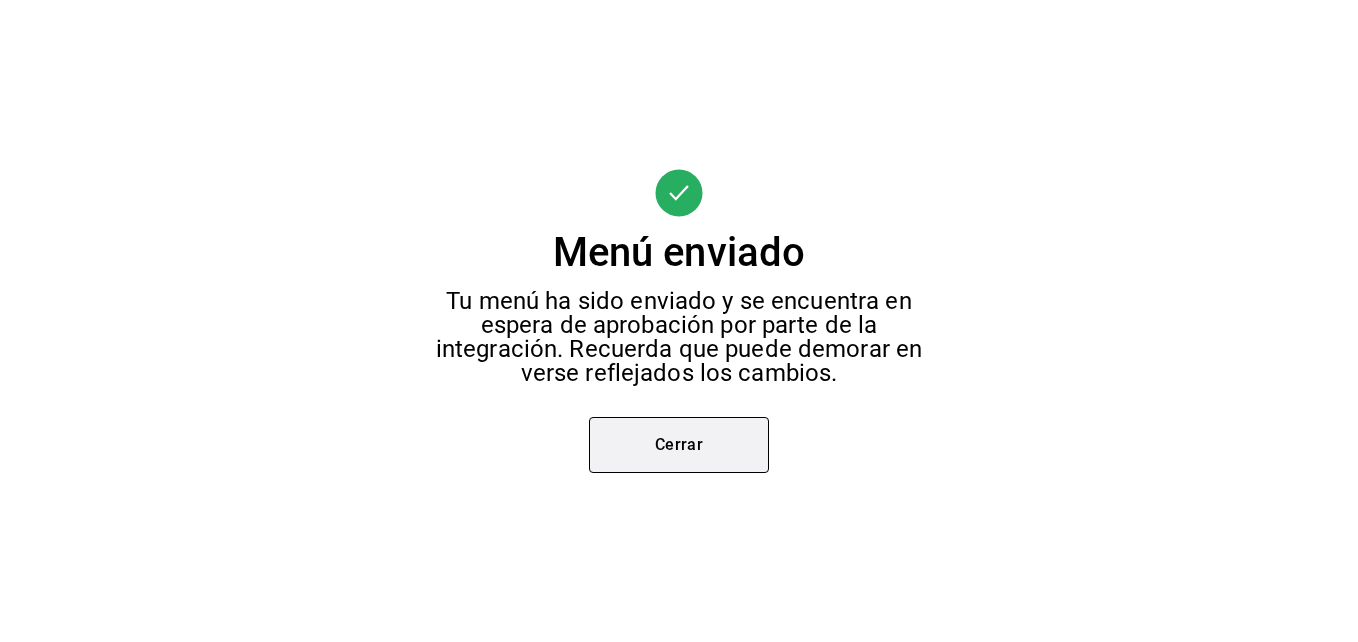 click on "Cerrar" at bounding box center (679, 445) 